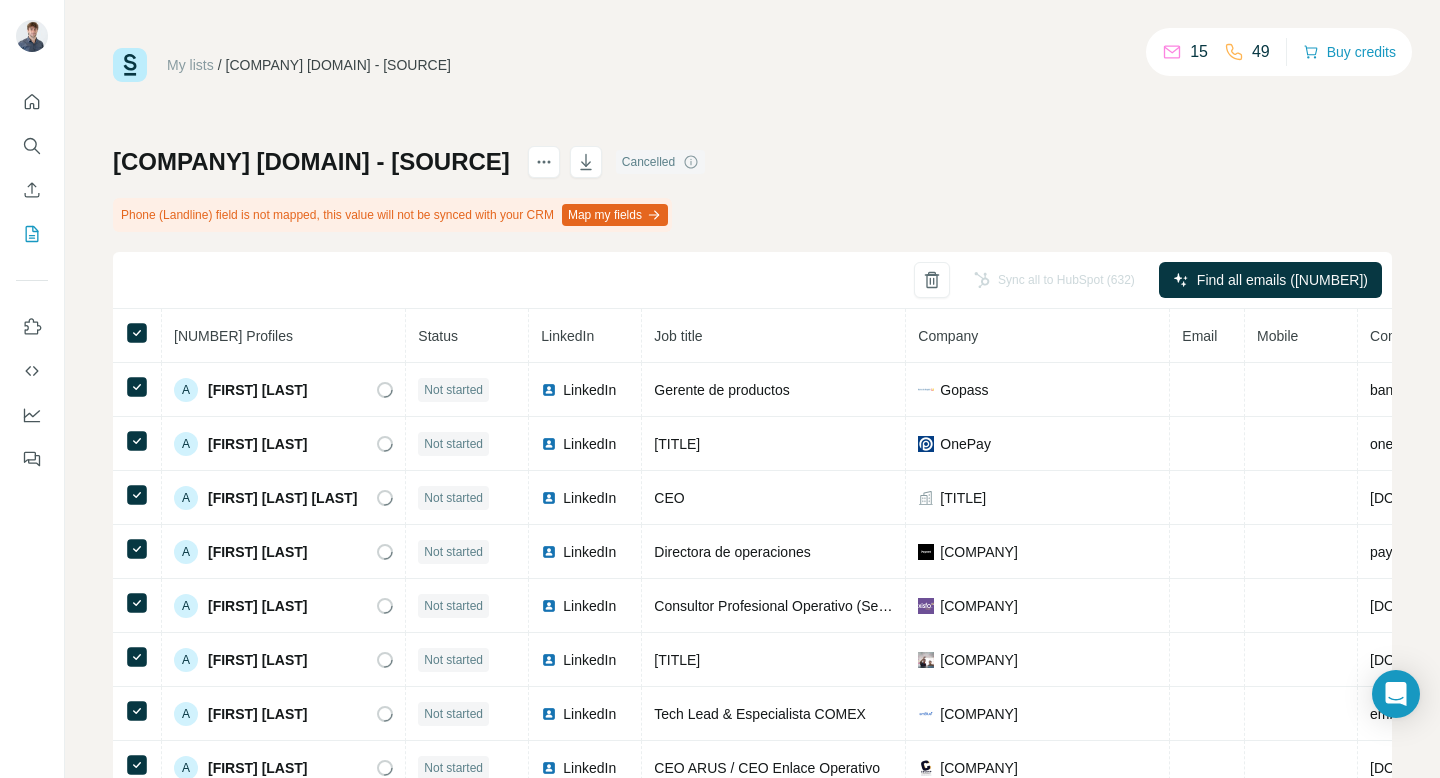 scroll, scrollTop: 0, scrollLeft: 0, axis: both 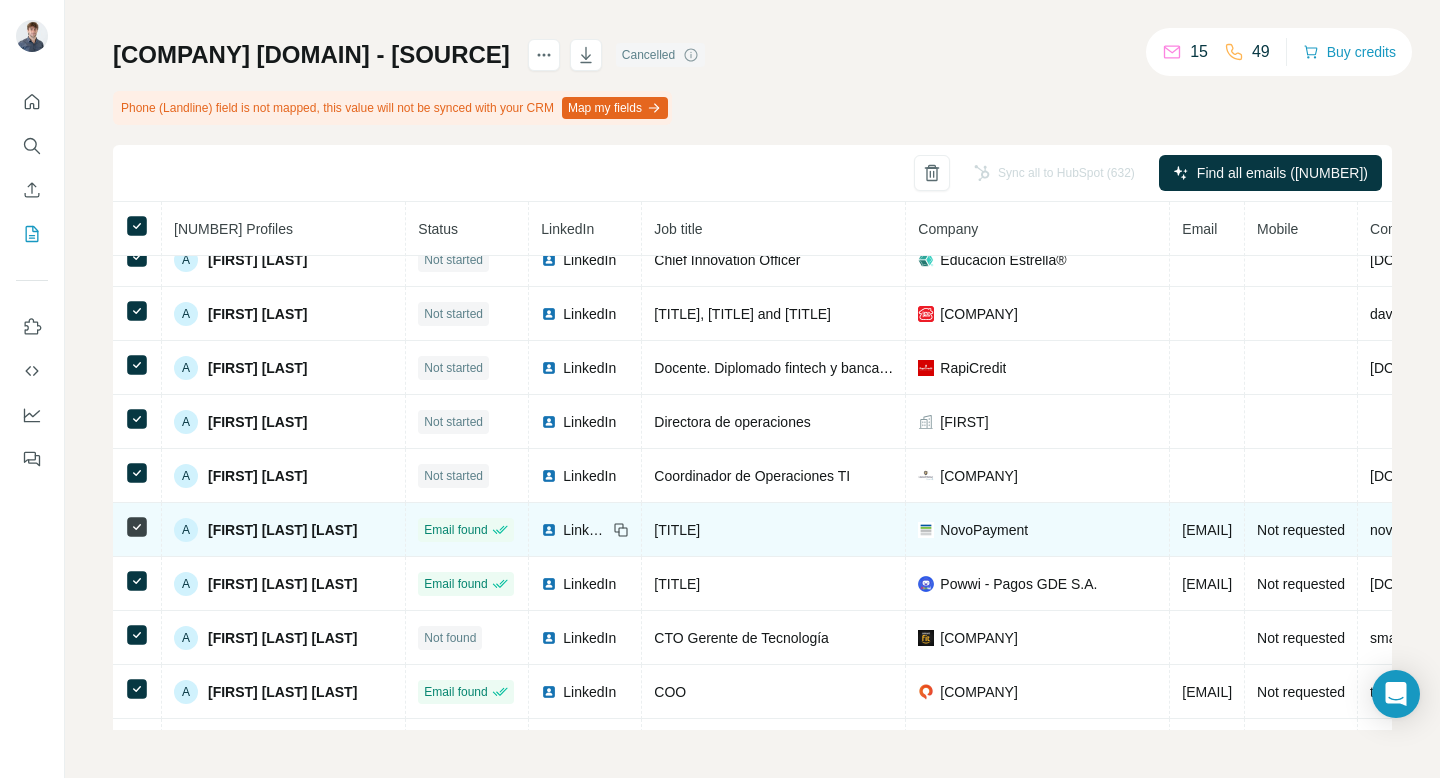 click on "[EMAIL]" at bounding box center (1207, 530) 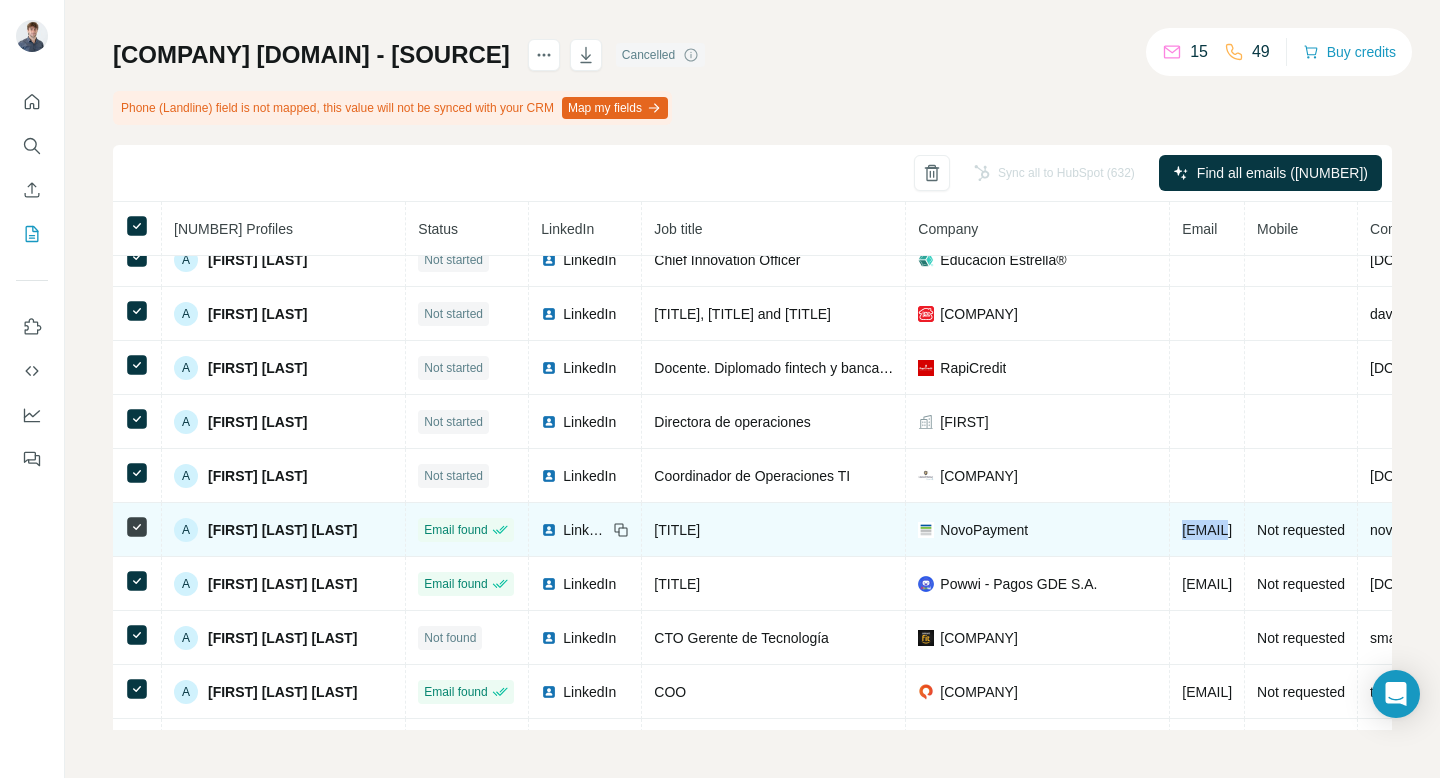 click on "[EMAIL]" at bounding box center [1207, 530] 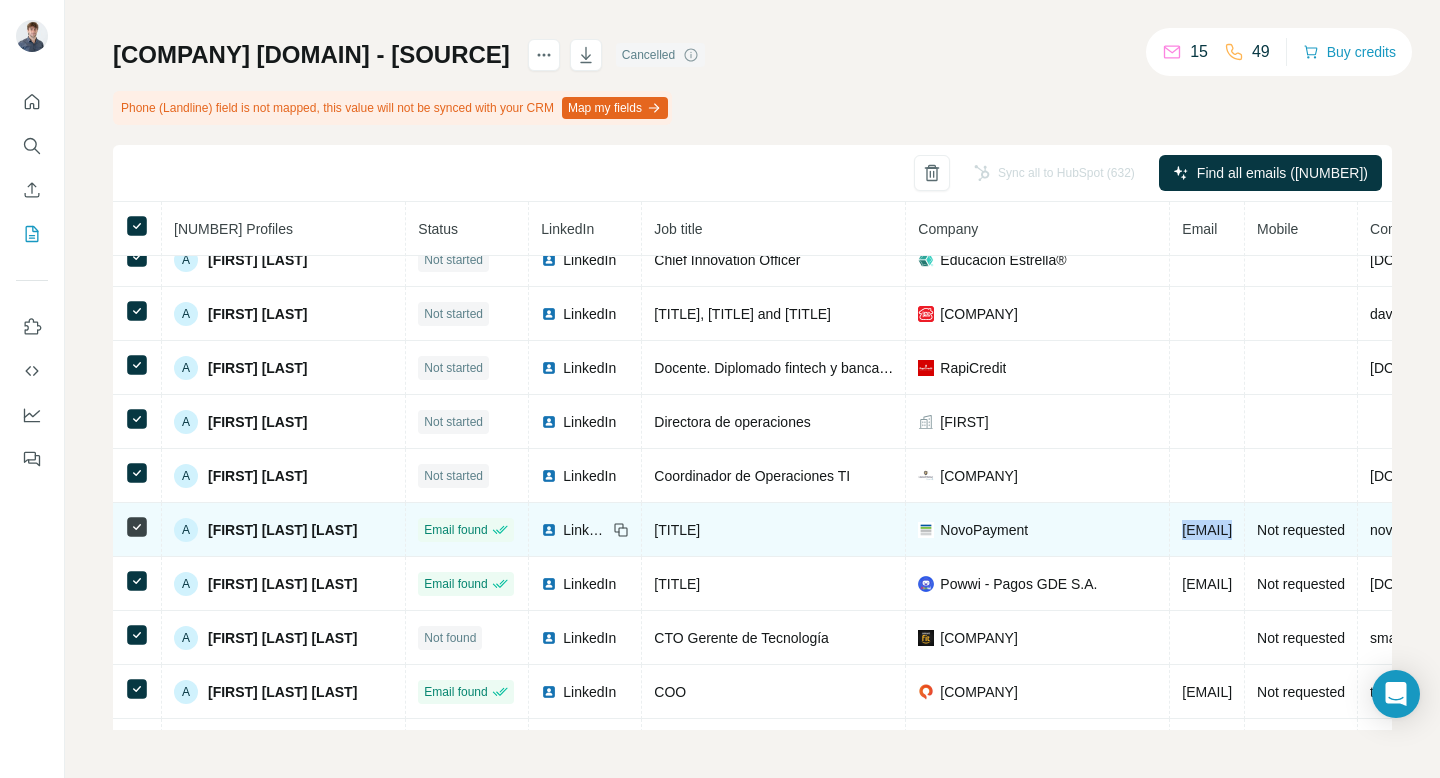 click on "[EMAIL]" at bounding box center [1207, 530] 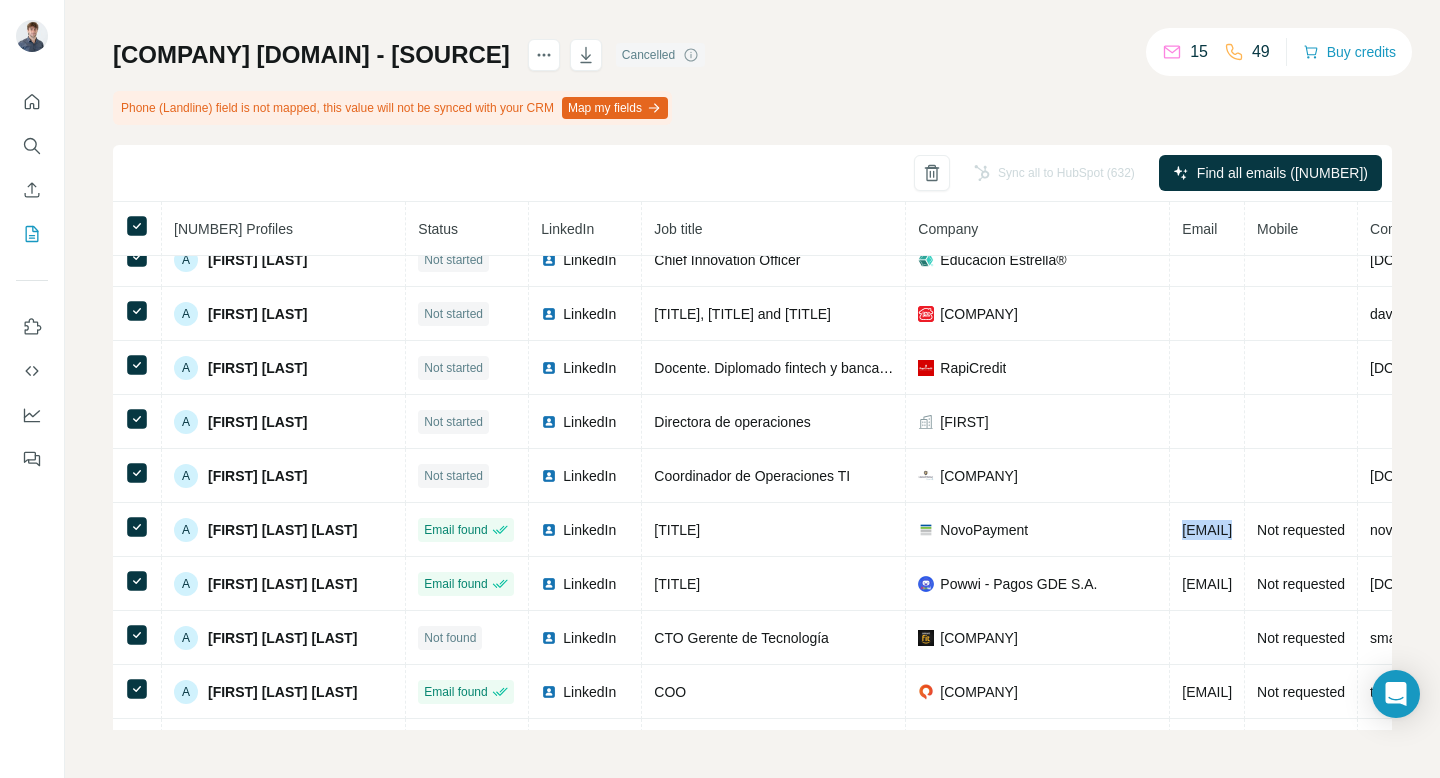 copy on "[EMAIL]" 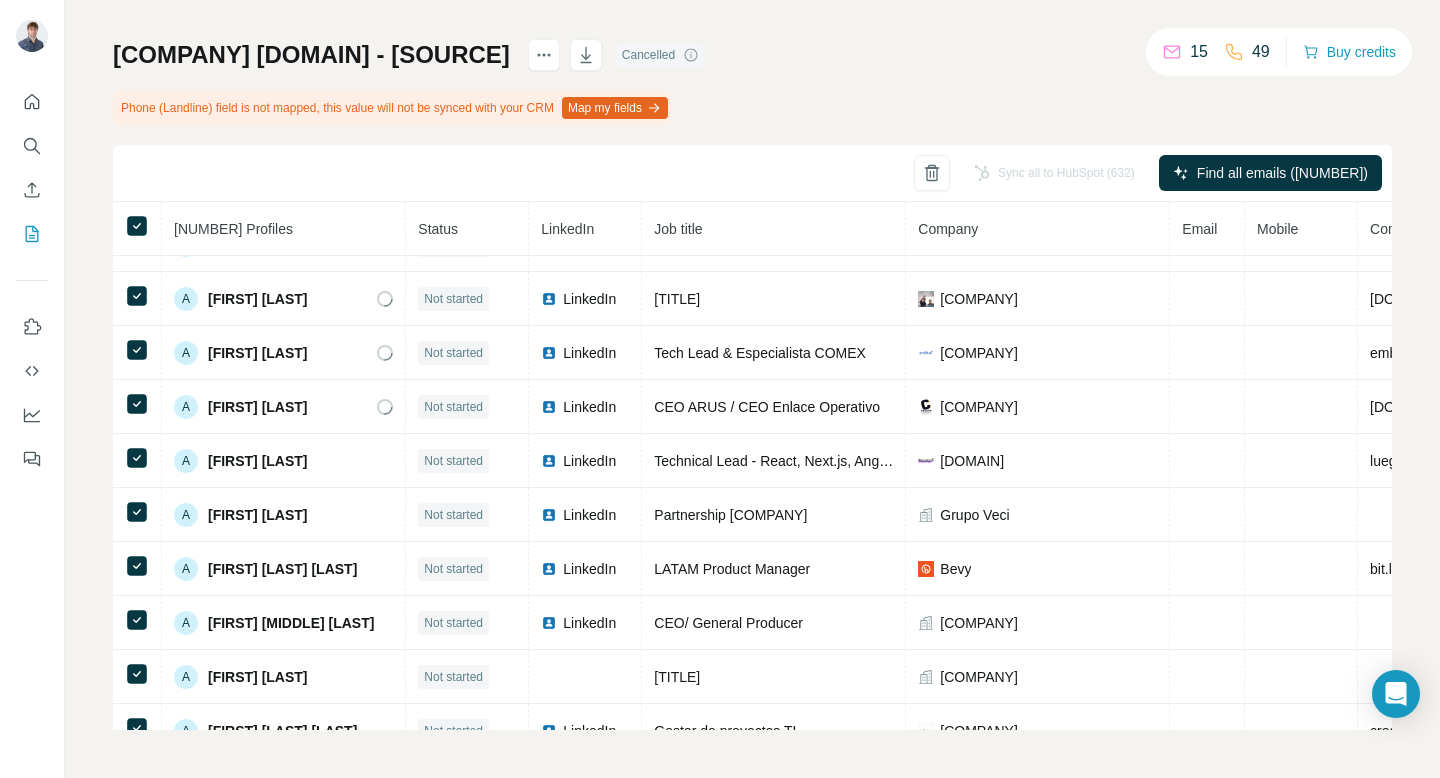 scroll, scrollTop: 428, scrollLeft: 0, axis: vertical 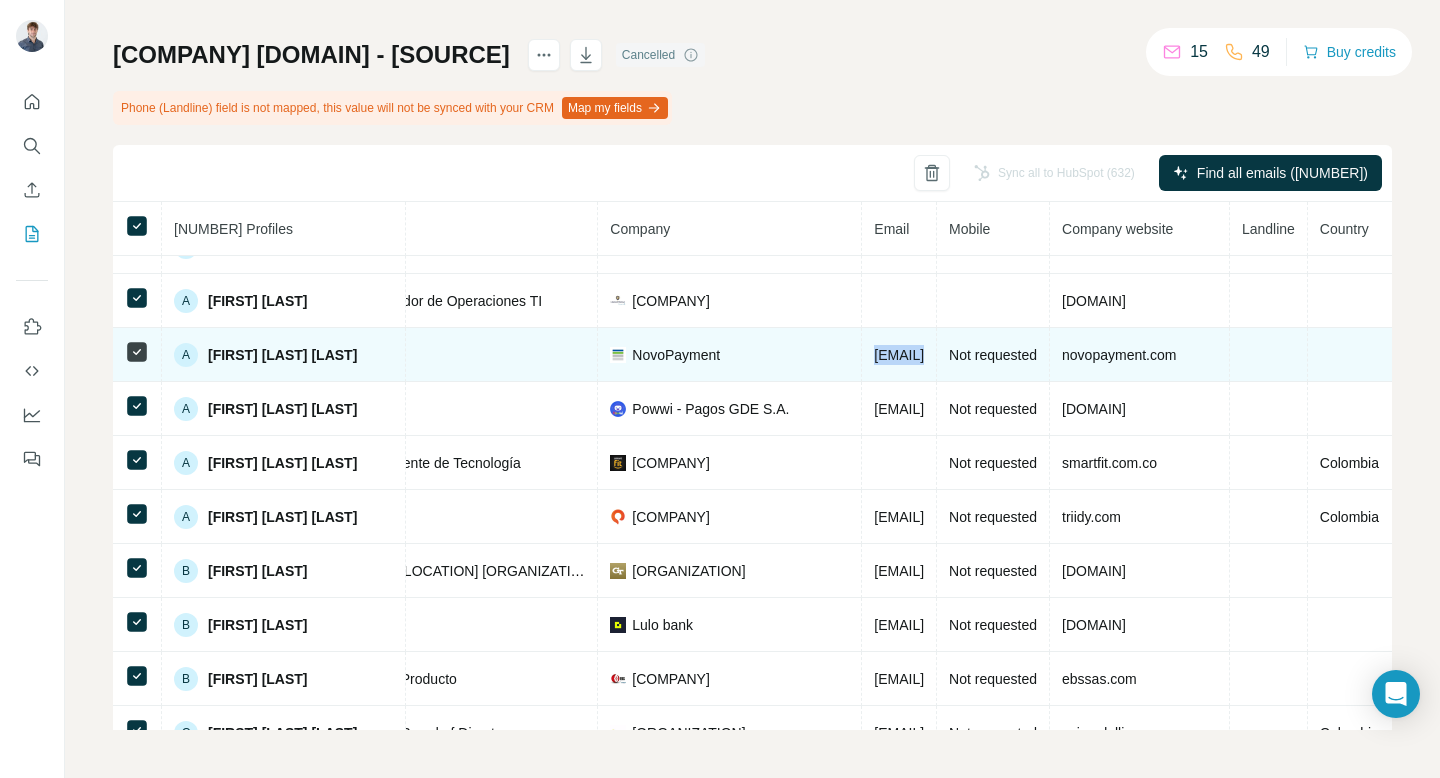 click on "[EMAIL]" at bounding box center (899, 355) 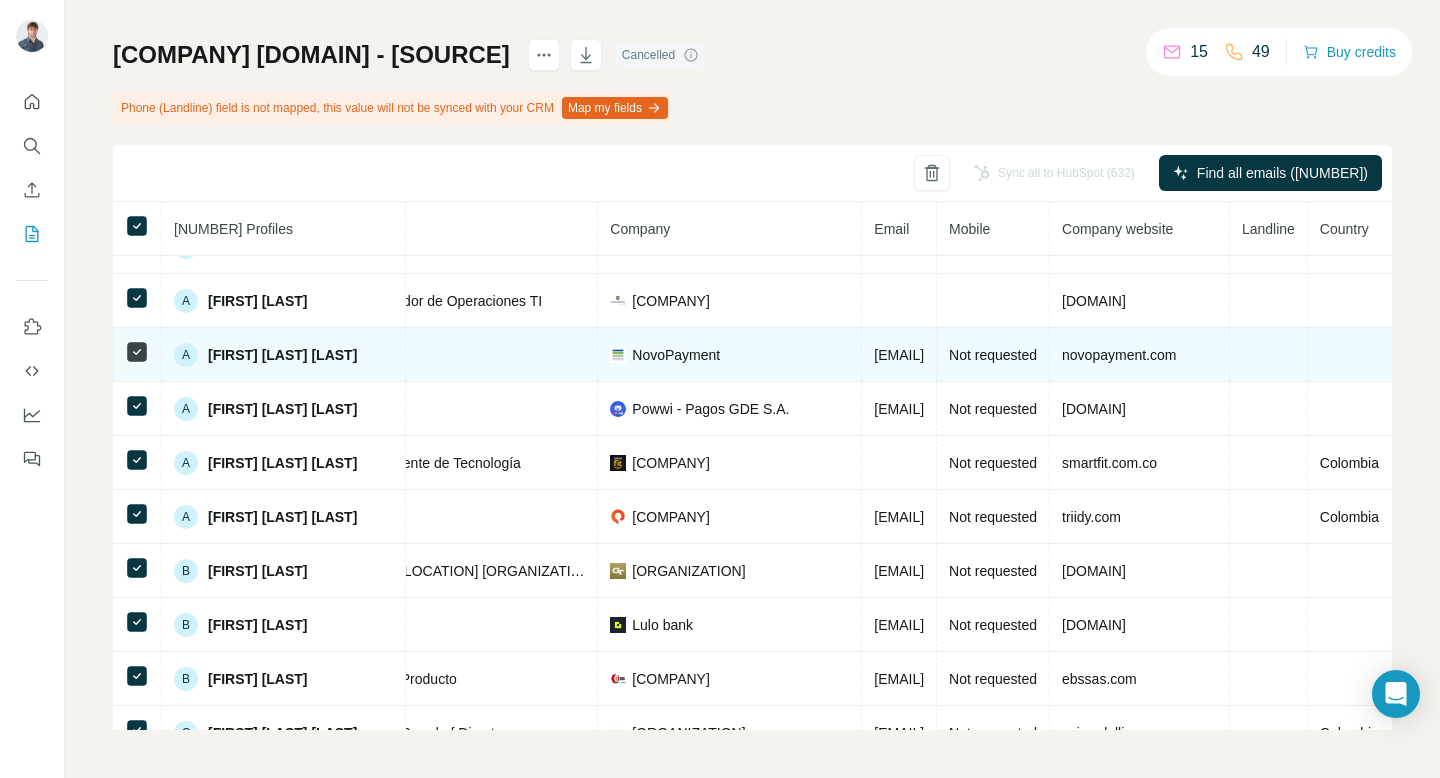 drag, startPoint x: 1012, startPoint y: 347, endPoint x: 892, endPoint y: 350, distance: 120.03749 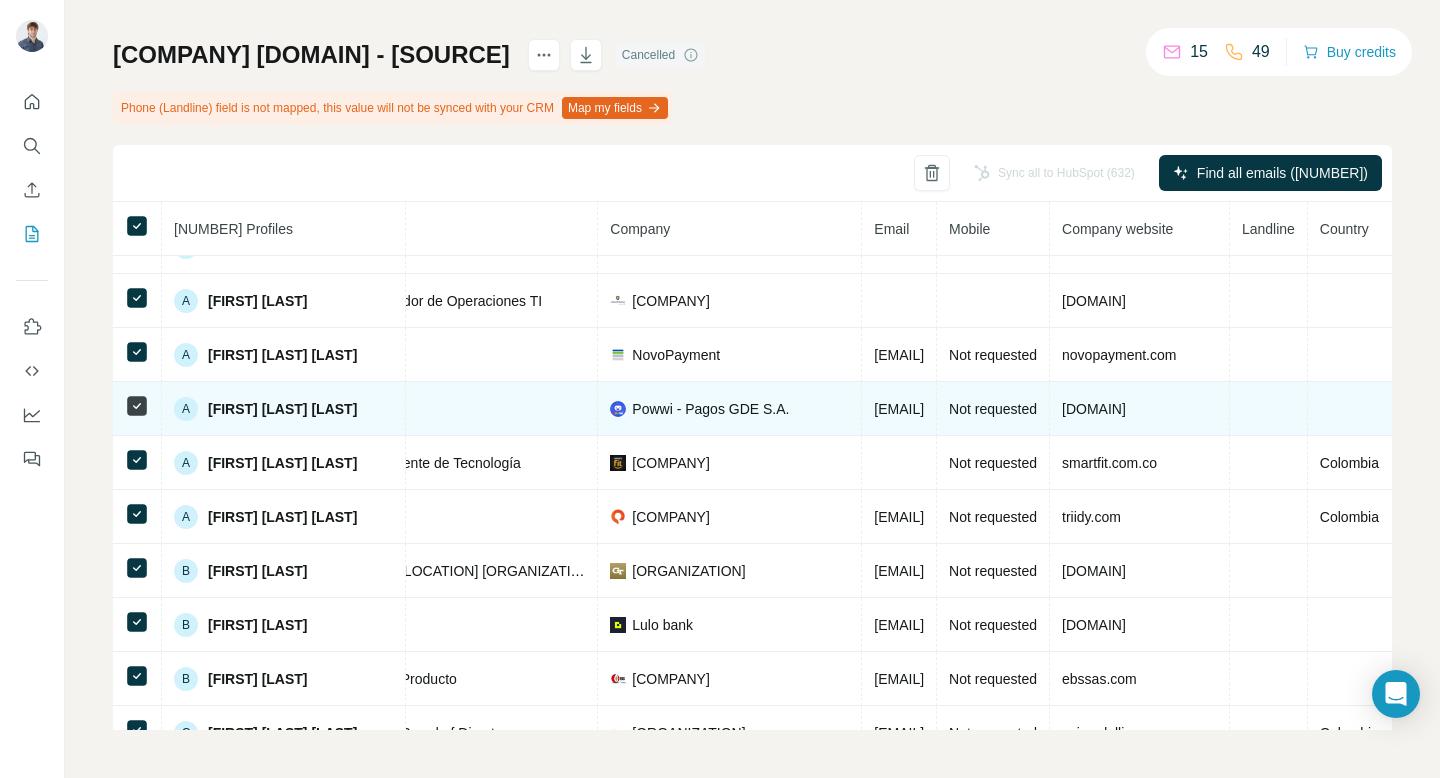 drag, startPoint x: 1072, startPoint y: 418, endPoint x: 886, endPoint y: 394, distance: 187.54199 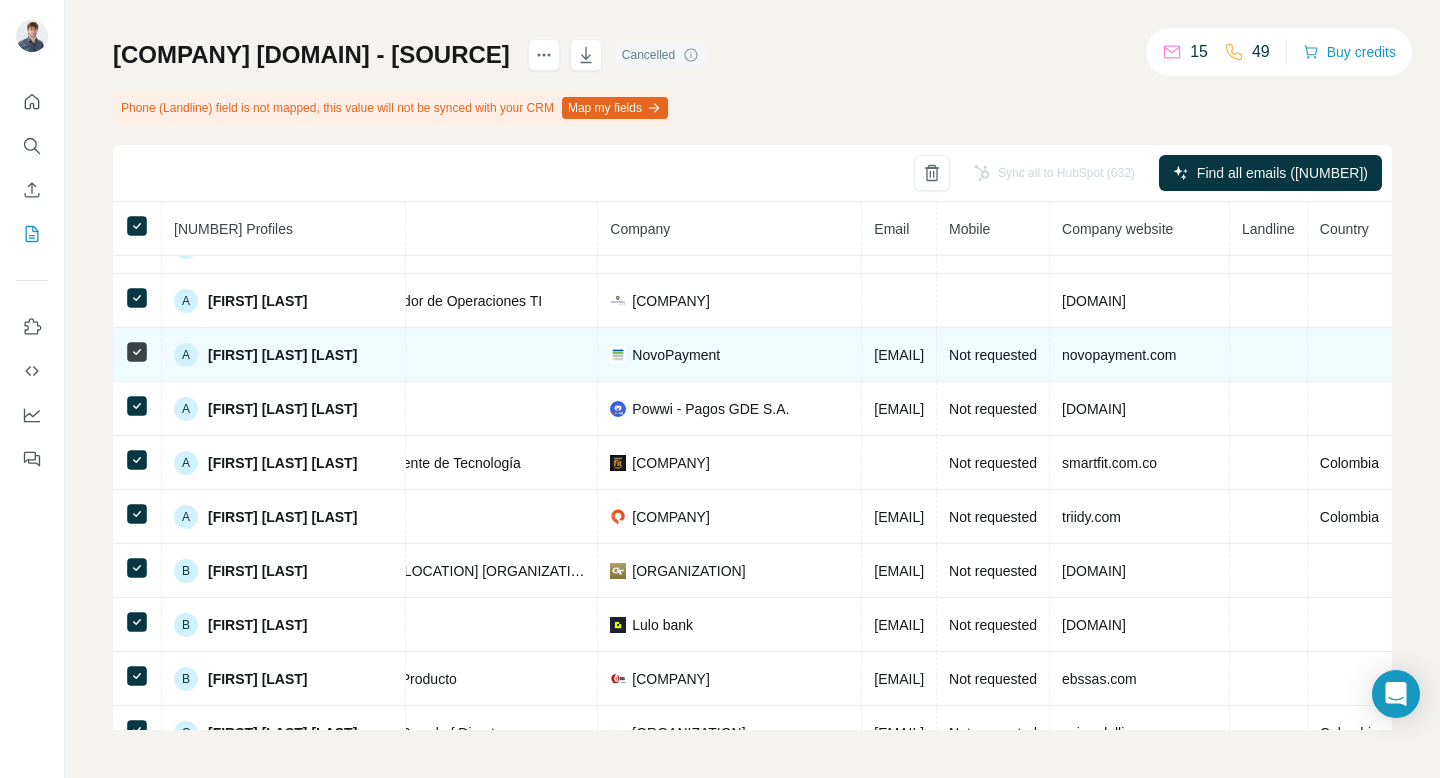copy on "[EMAIL]" 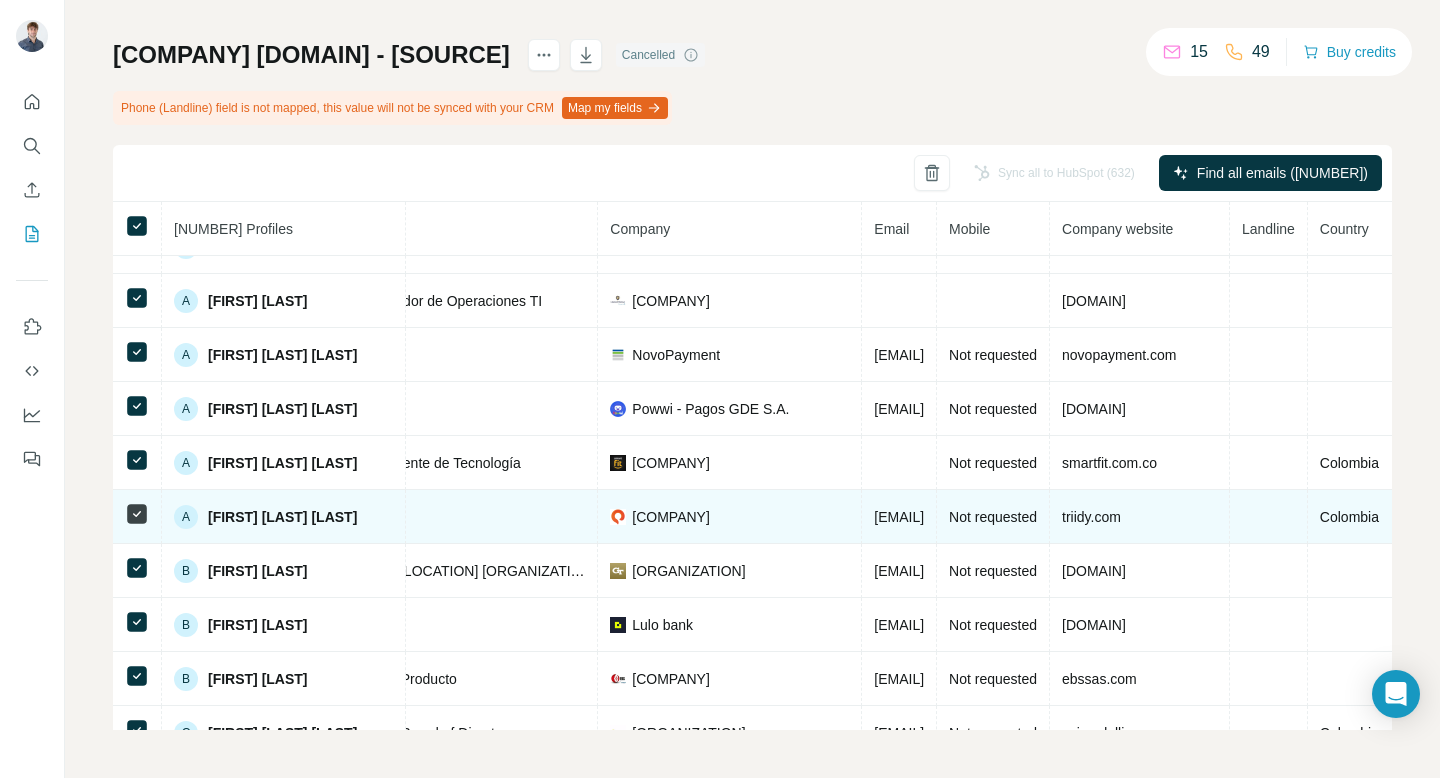 drag, startPoint x: 1028, startPoint y: 522, endPoint x: 888, endPoint y: 521, distance: 140.00357 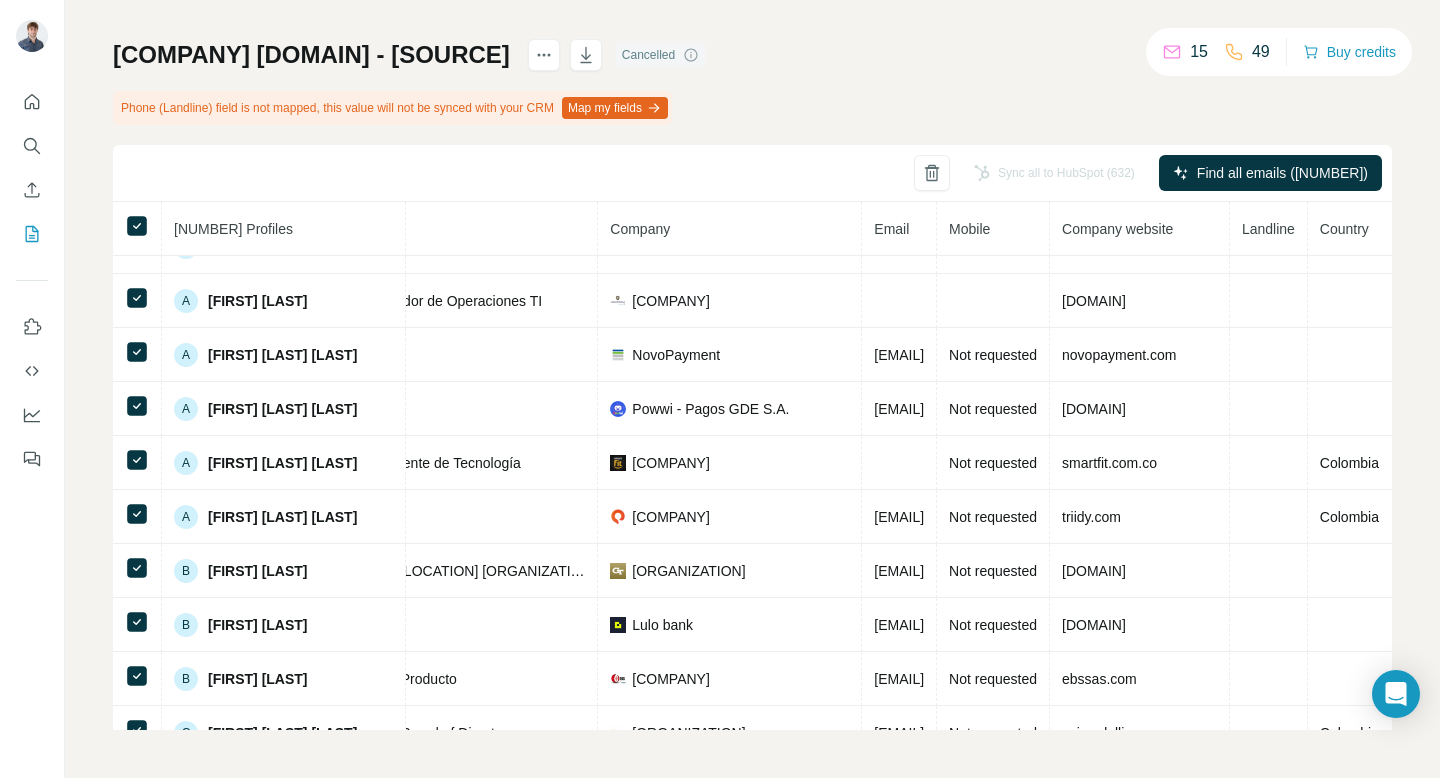 copy on "[EMAIL]" 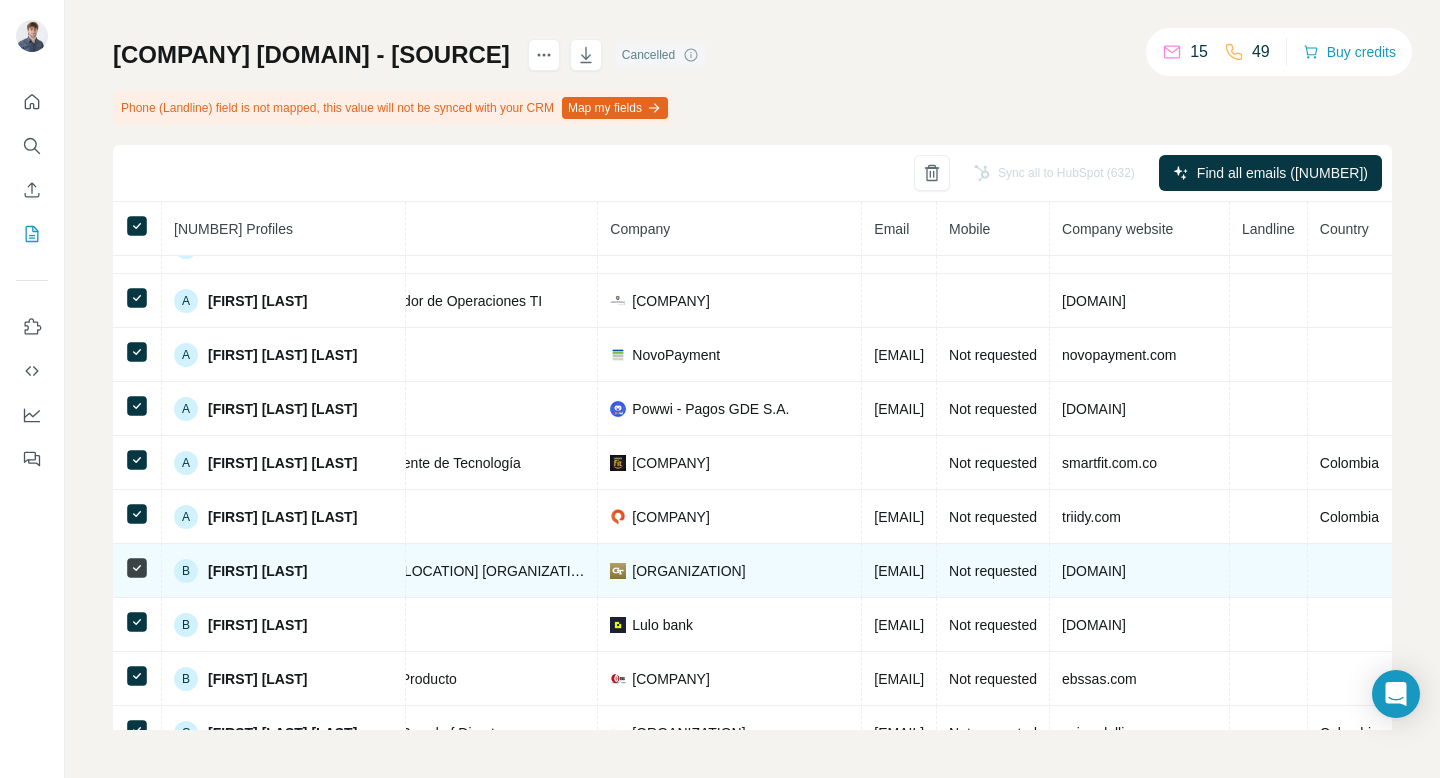 drag, startPoint x: 1069, startPoint y: 570, endPoint x: 897, endPoint y: 570, distance: 172 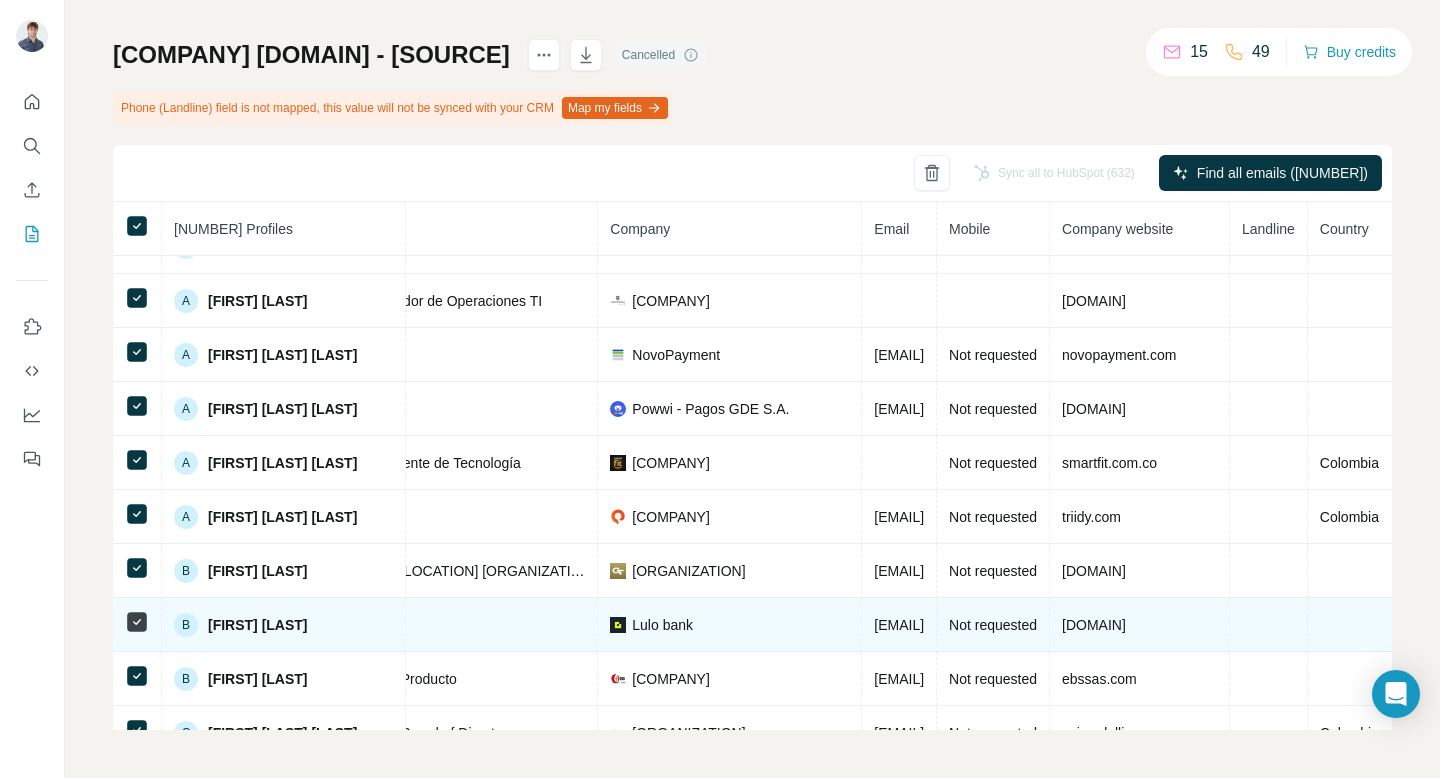 drag, startPoint x: 1132, startPoint y: 625, endPoint x: 898, endPoint y: 619, distance: 234.0769 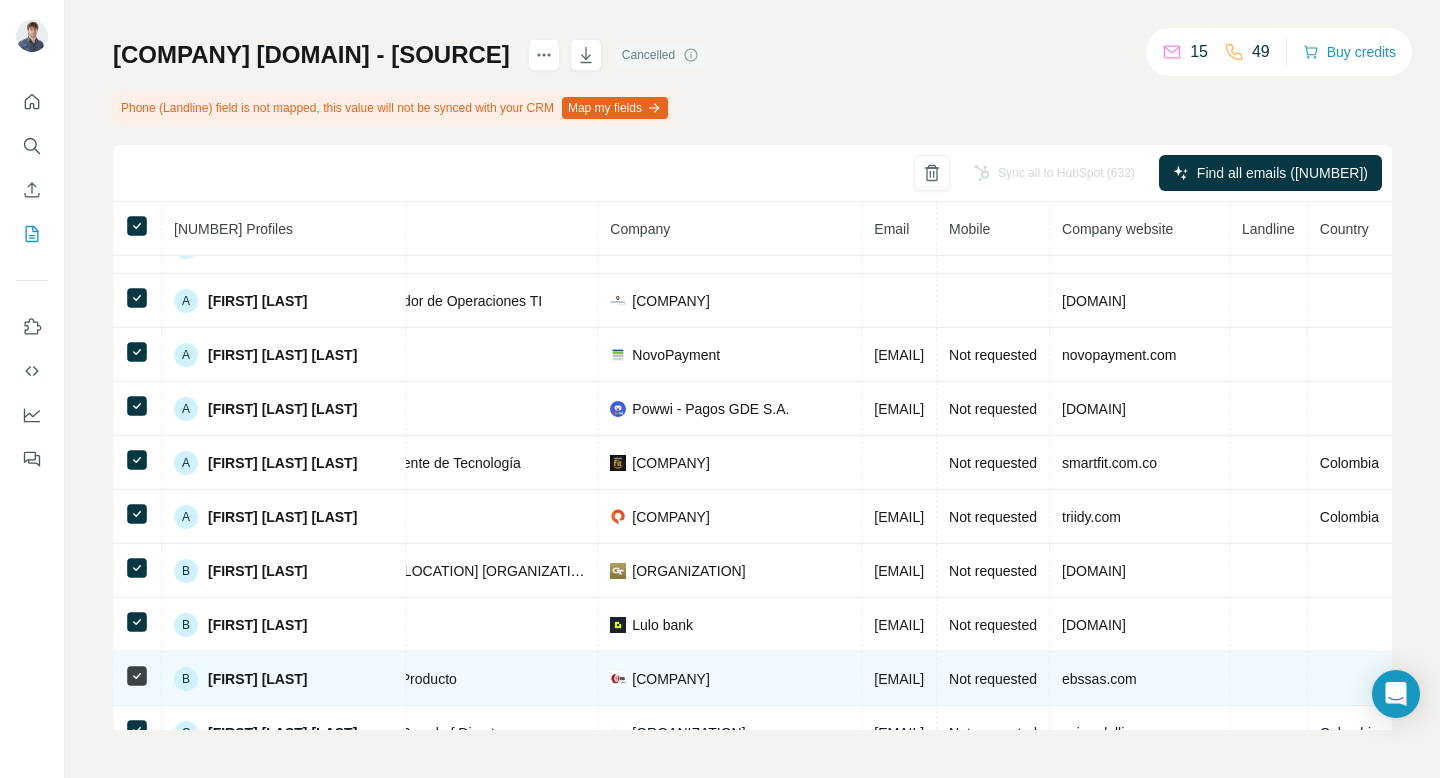 drag, startPoint x: 1067, startPoint y: 683, endPoint x: 899, endPoint y: 681, distance: 168.0119 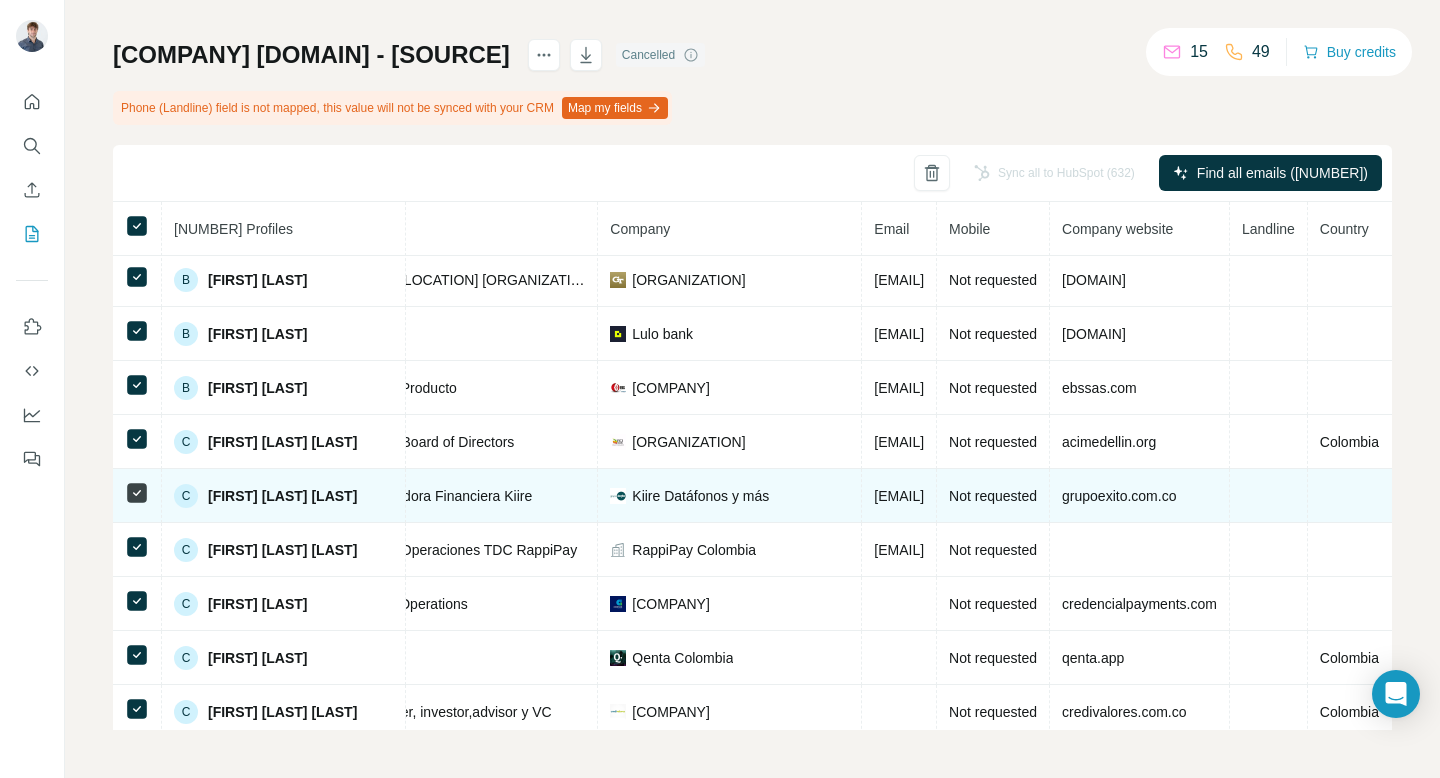 scroll, scrollTop: 1626, scrollLeft: 311, axis: both 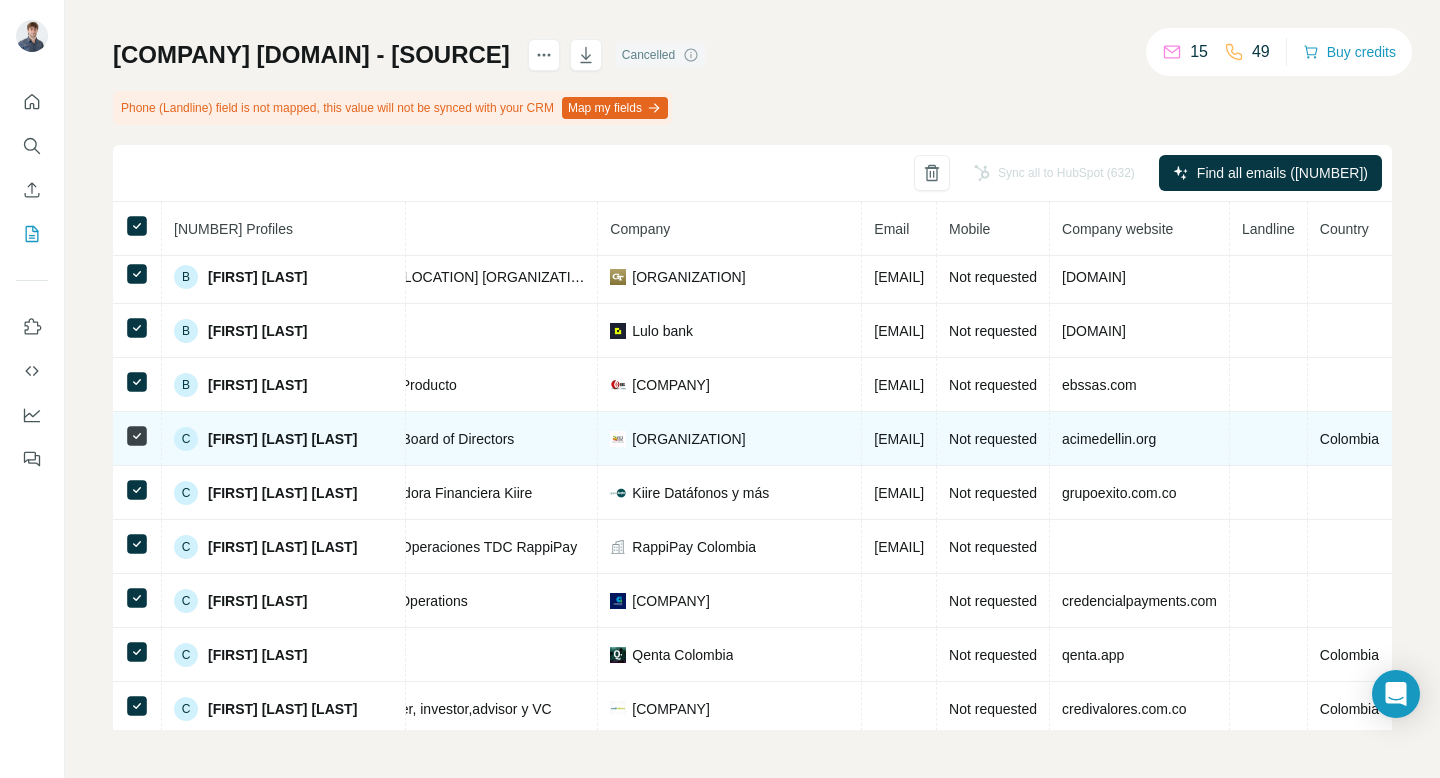 drag, startPoint x: 1177, startPoint y: 440, endPoint x: 895, endPoint y: 443, distance: 282.01596 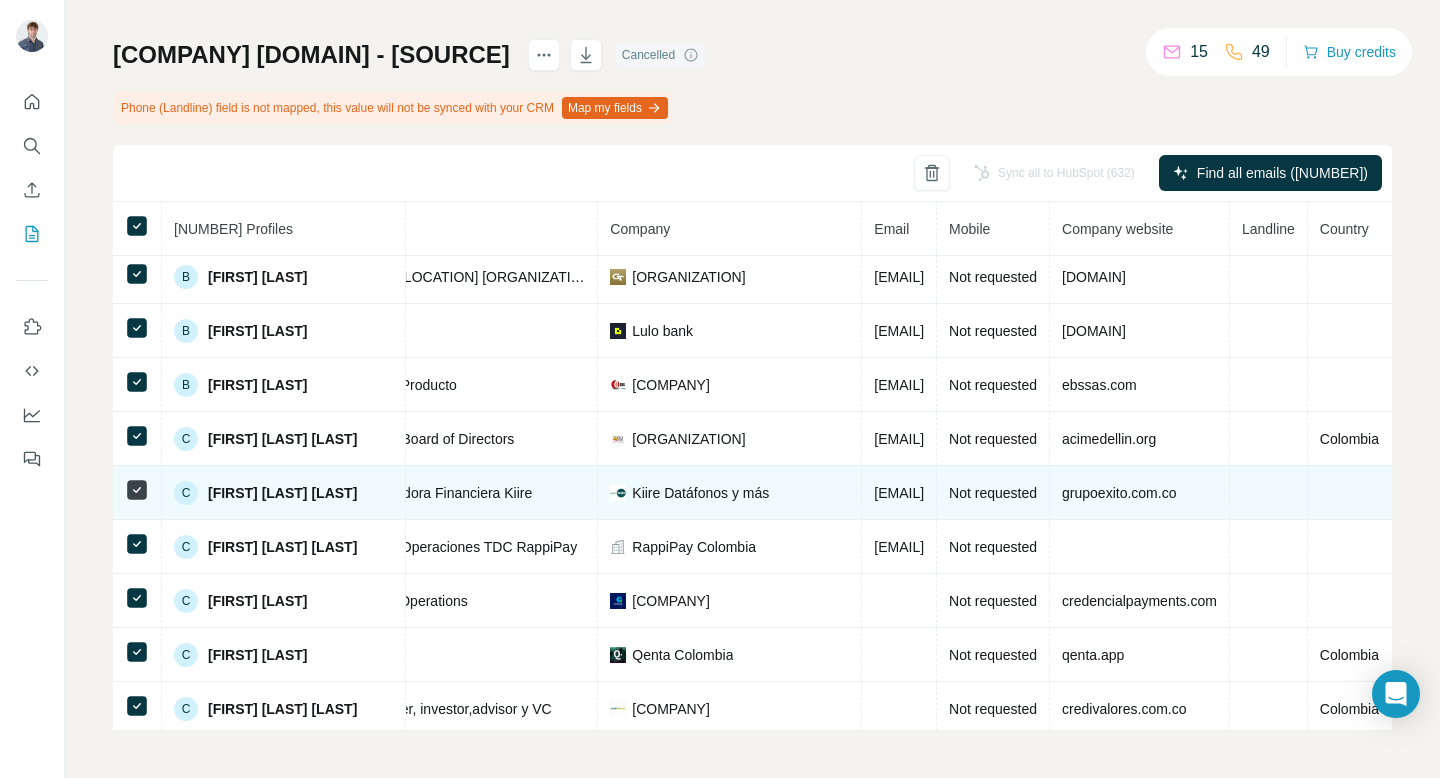drag, startPoint x: 1151, startPoint y: 499, endPoint x: 896, endPoint y: 501, distance: 255.00784 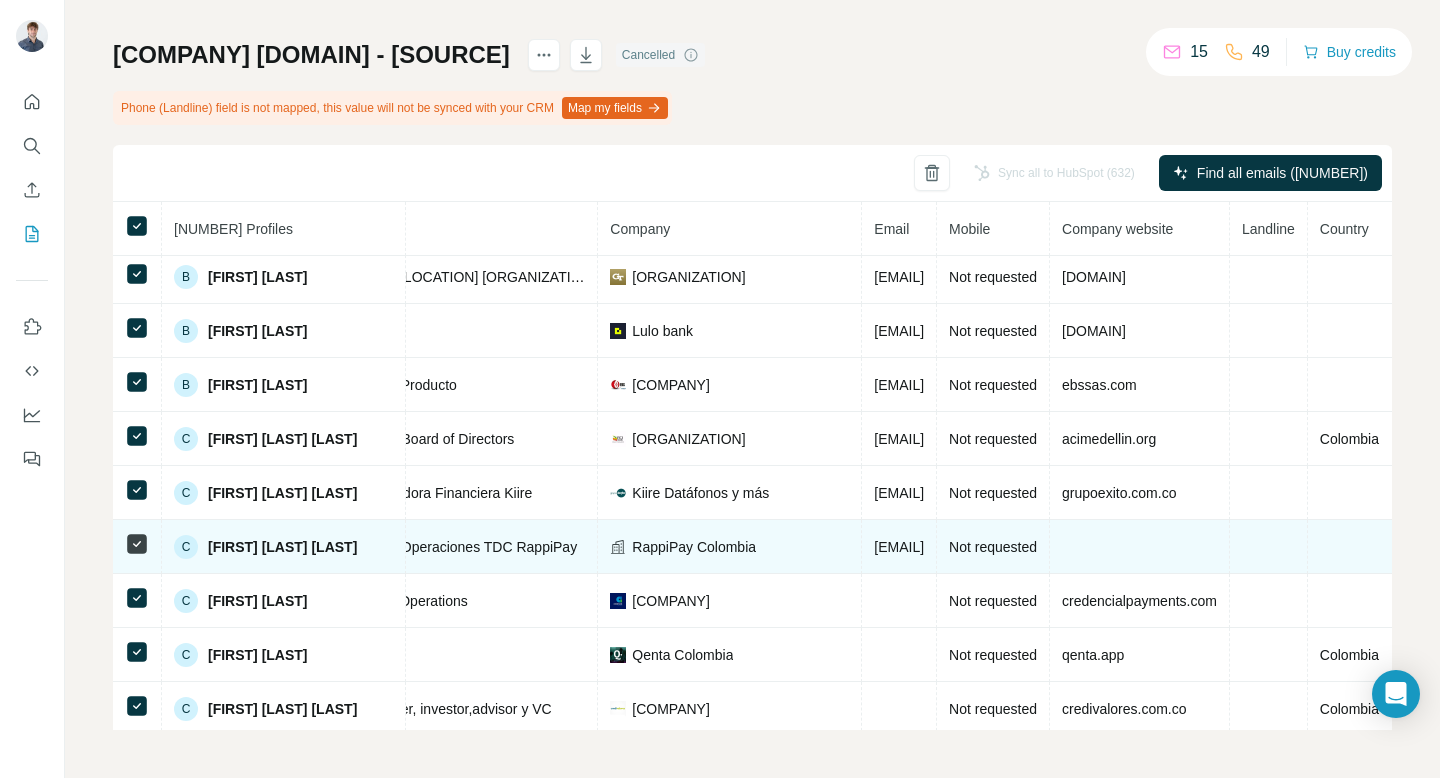 drag, startPoint x: 1092, startPoint y: 557, endPoint x: 898, endPoint y: 544, distance: 194.43507 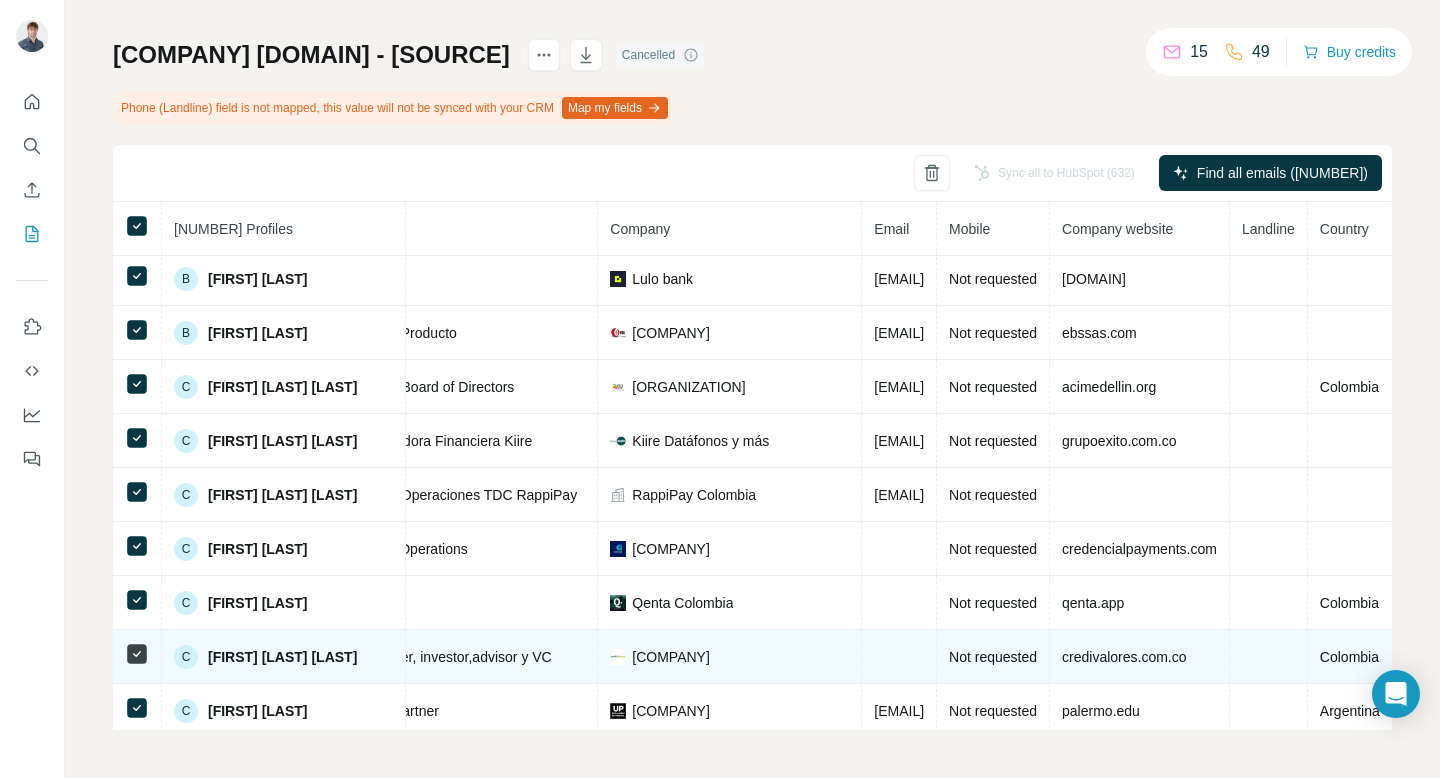 scroll, scrollTop: 1697, scrollLeft: 311, axis: both 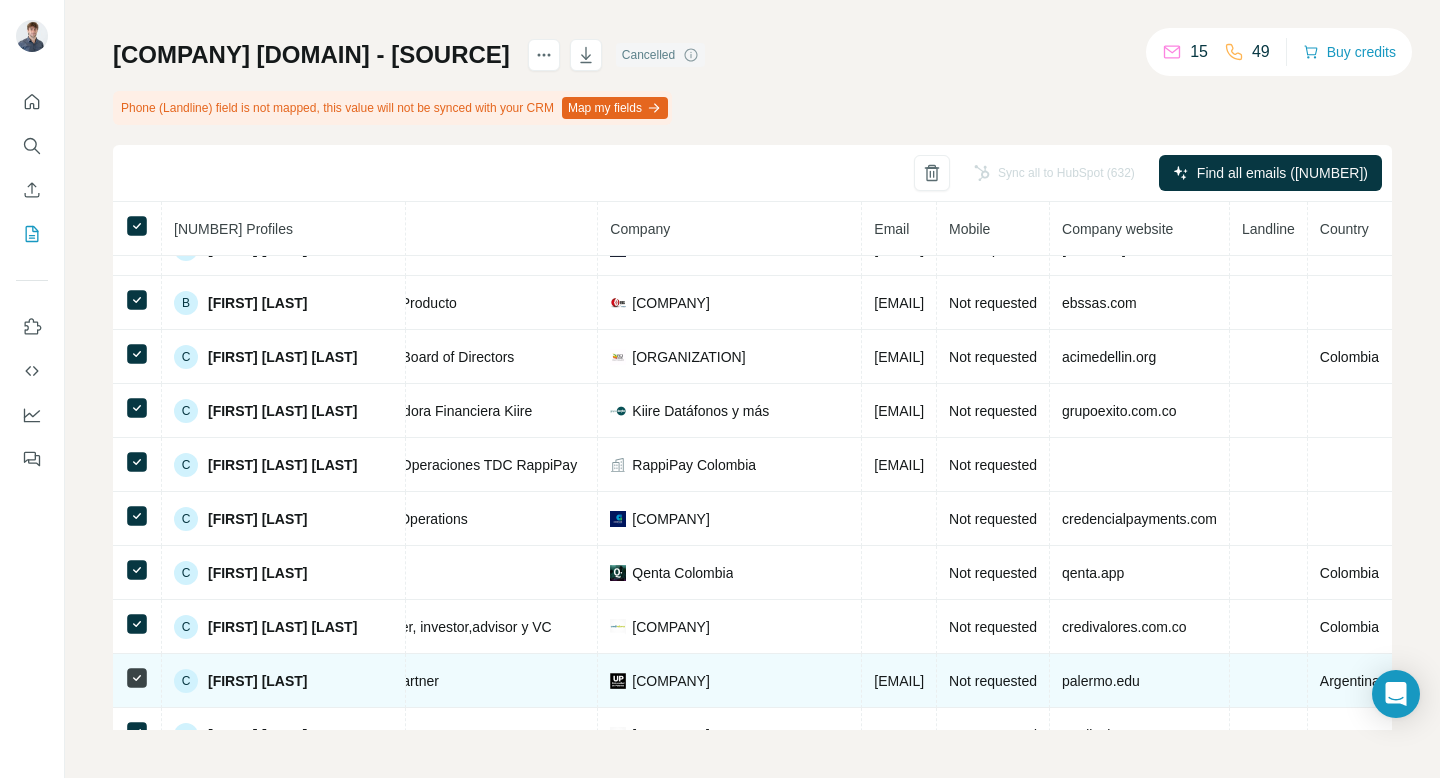 drag, startPoint x: 1114, startPoint y: 690, endPoint x: 891, endPoint y: 685, distance: 223.05605 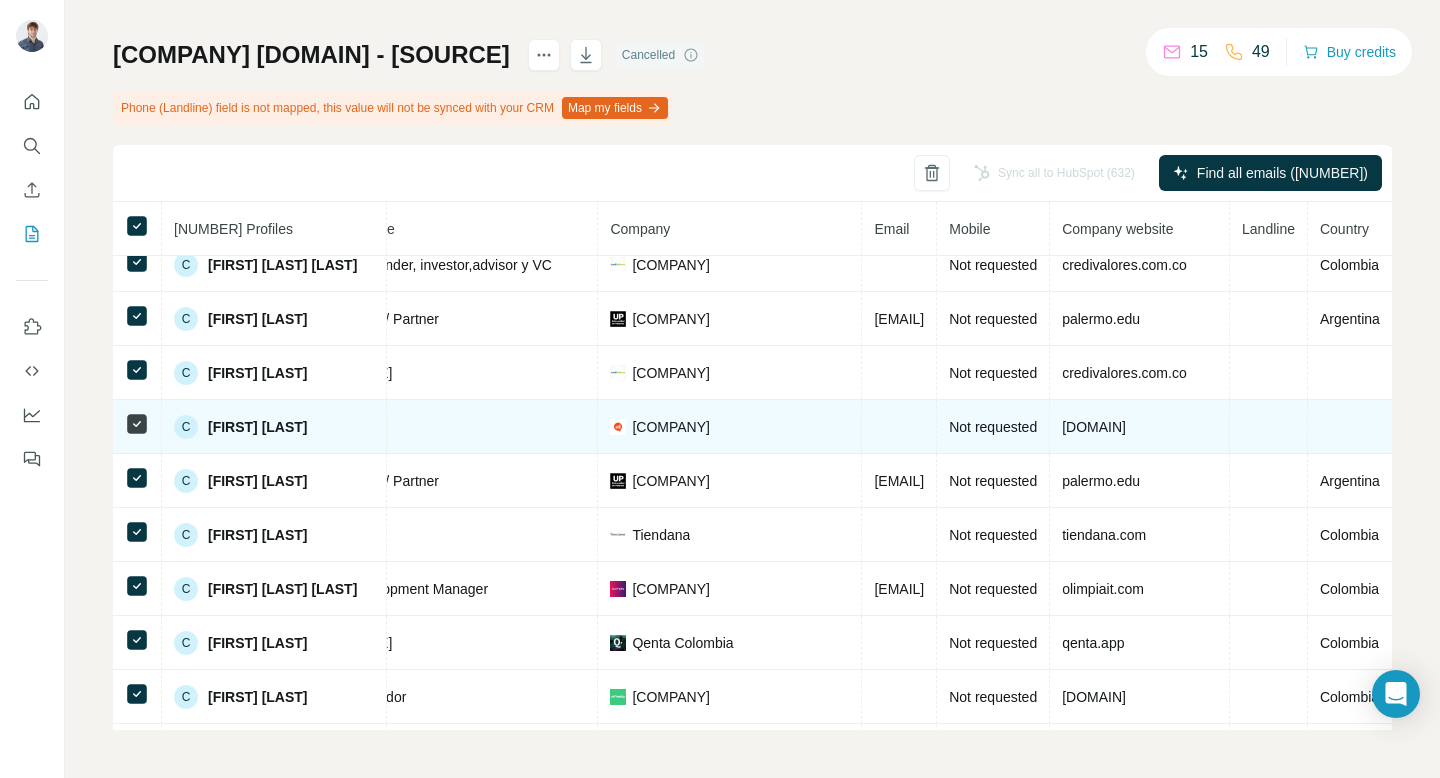scroll, scrollTop: 2069, scrollLeft: 311, axis: both 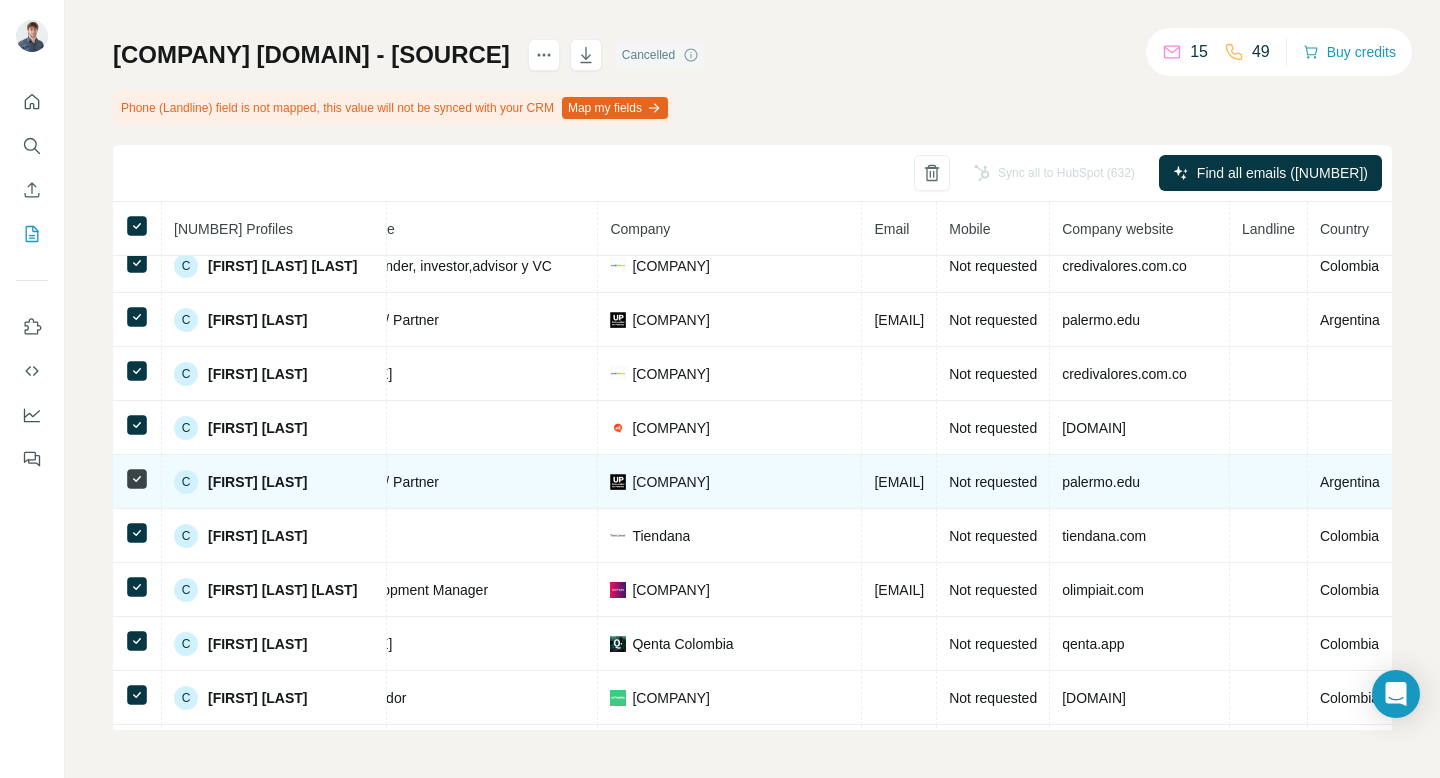 drag, startPoint x: 1006, startPoint y: 486, endPoint x: 887, endPoint y: 478, distance: 119.26861 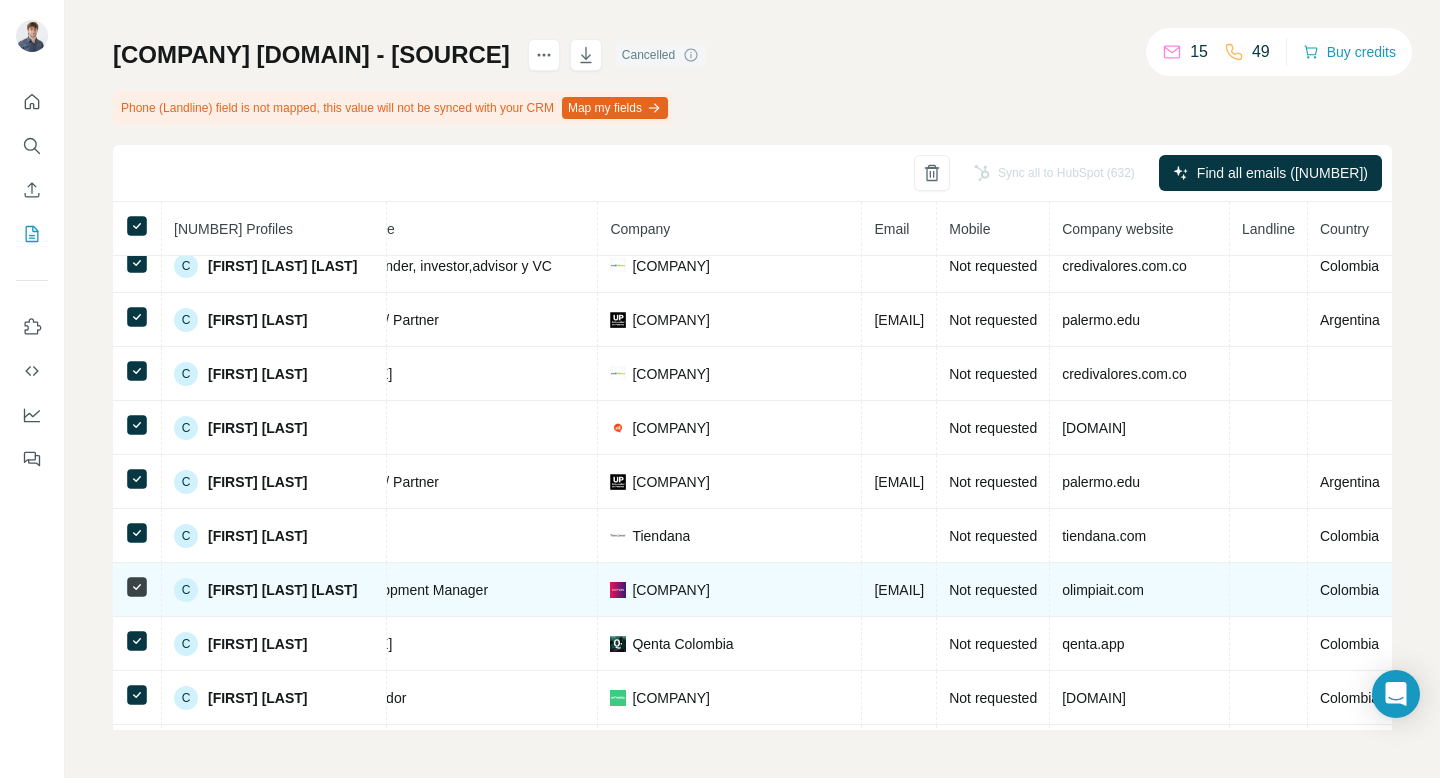 drag, startPoint x: 1116, startPoint y: 595, endPoint x: 894, endPoint y: 588, distance: 222.11034 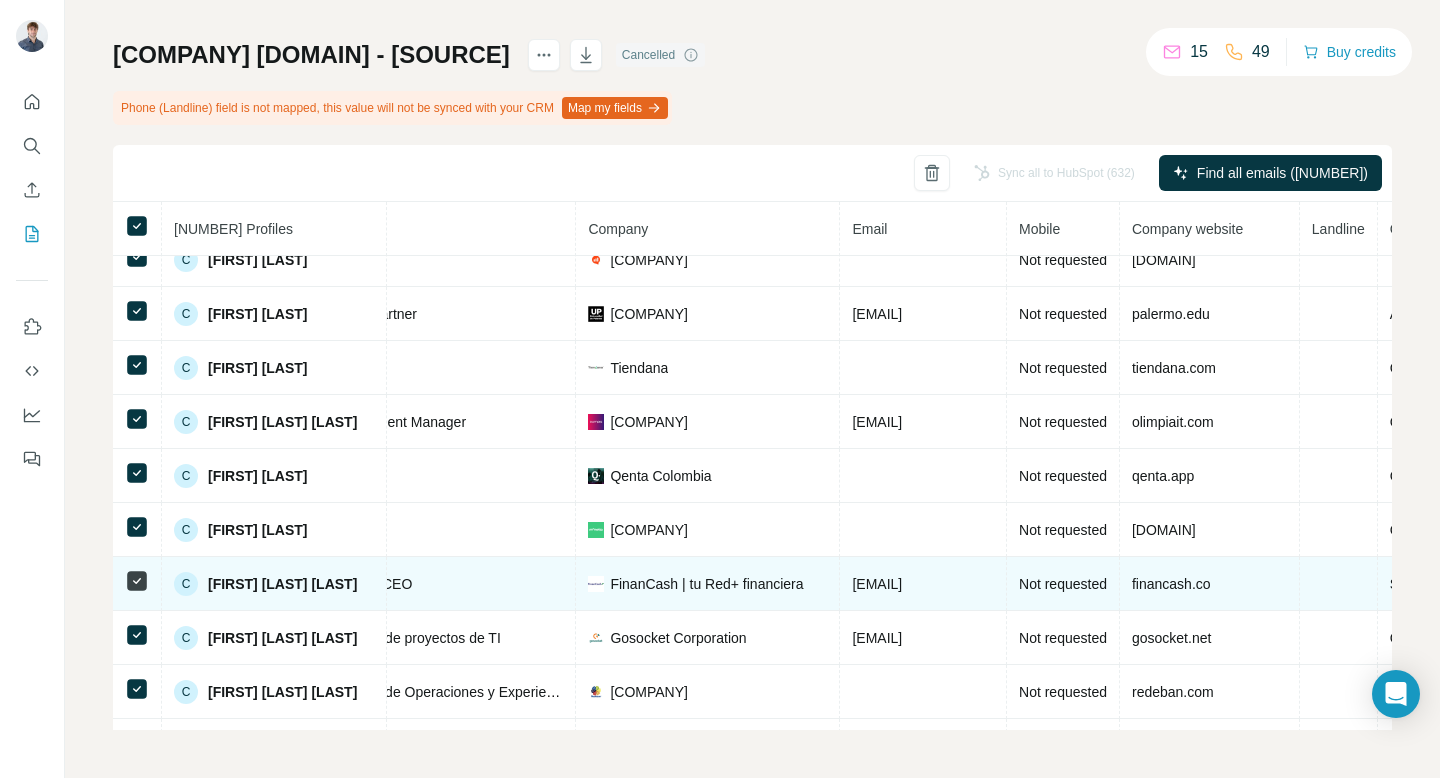 drag, startPoint x: 1068, startPoint y: 593, endPoint x: 895, endPoint y: 582, distance: 173.34937 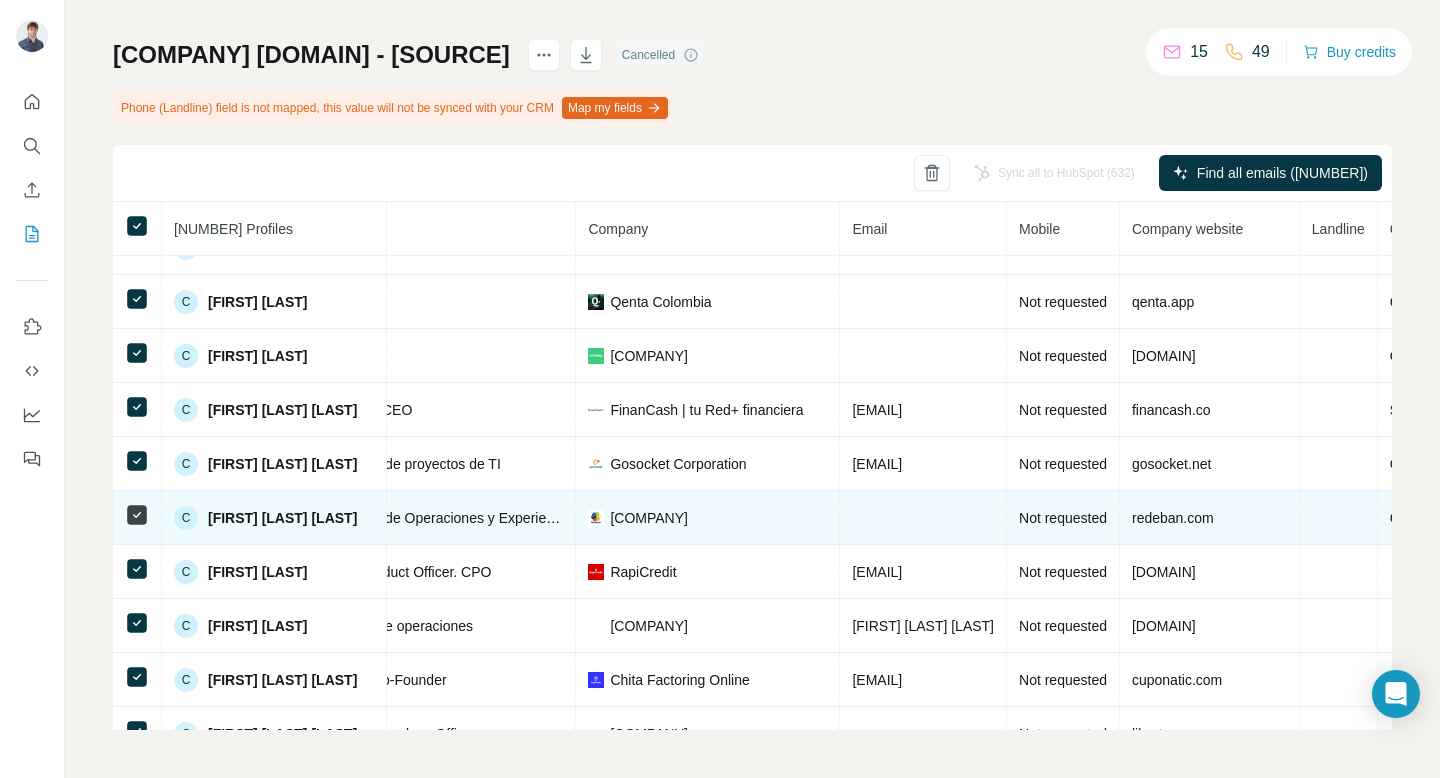 scroll, scrollTop: 2443, scrollLeft: 311, axis: both 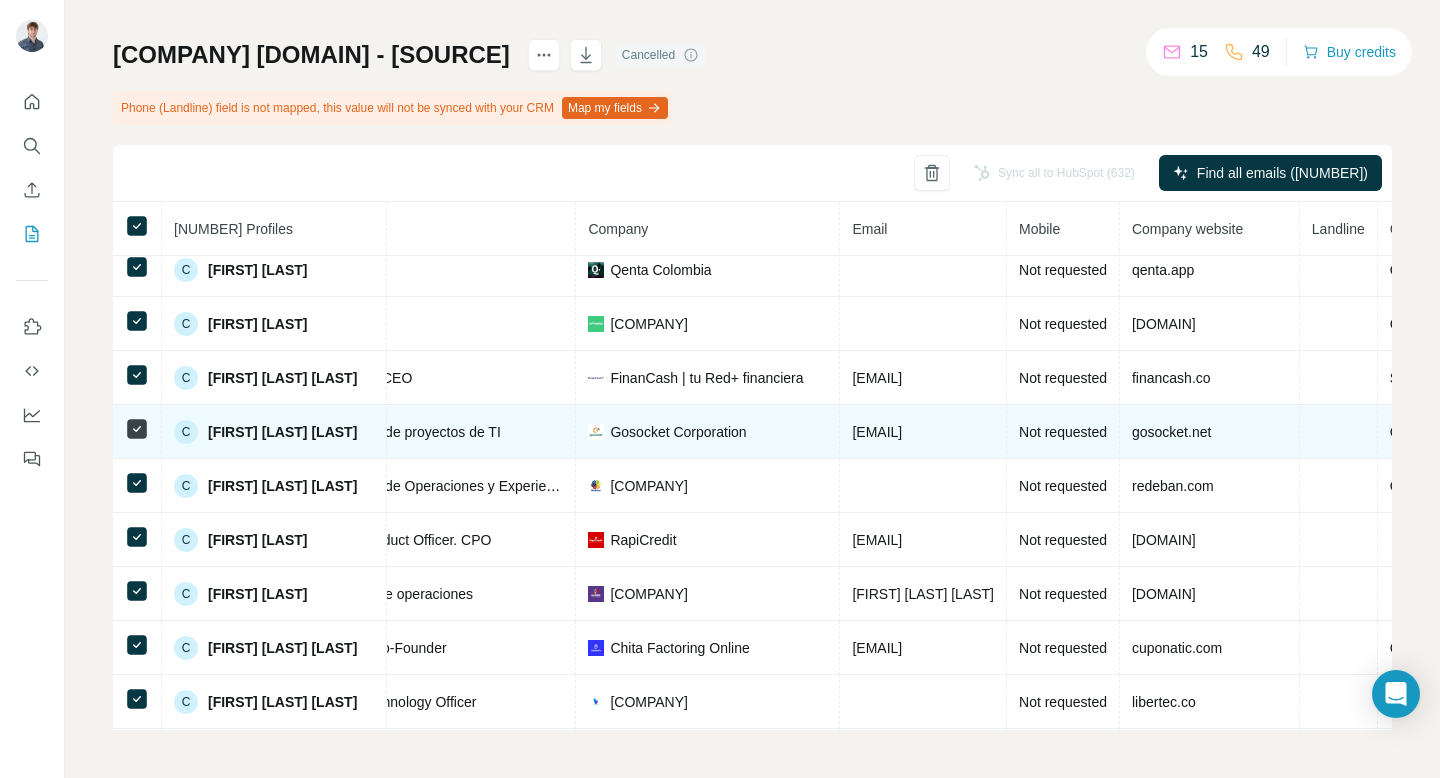 drag, startPoint x: 1098, startPoint y: 432, endPoint x: 893, endPoint y: 435, distance: 205.02196 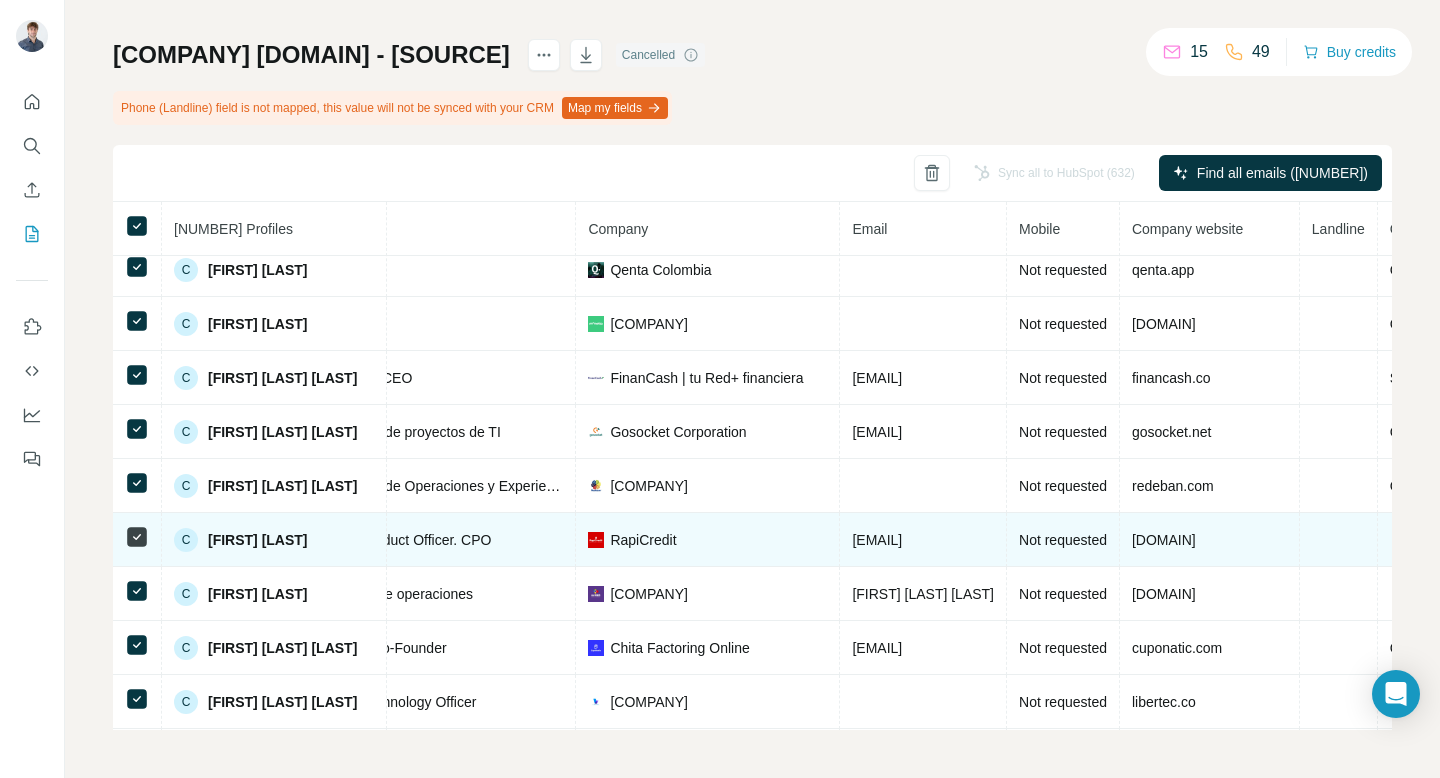 drag, startPoint x: 1119, startPoint y: 544, endPoint x: 885, endPoint y: 542, distance: 234.00854 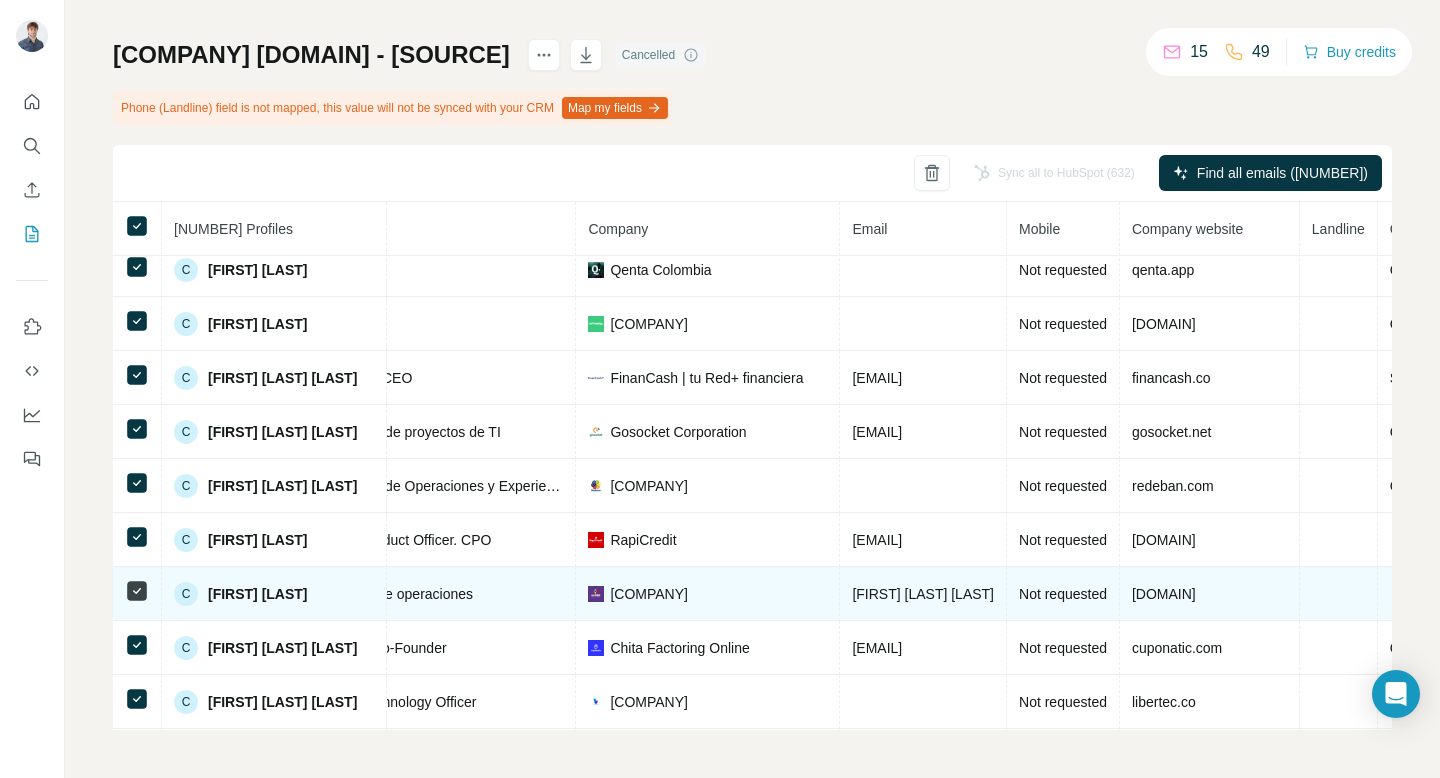 drag, startPoint x: 1087, startPoint y: 589, endPoint x: 891, endPoint y: 586, distance: 196.02296 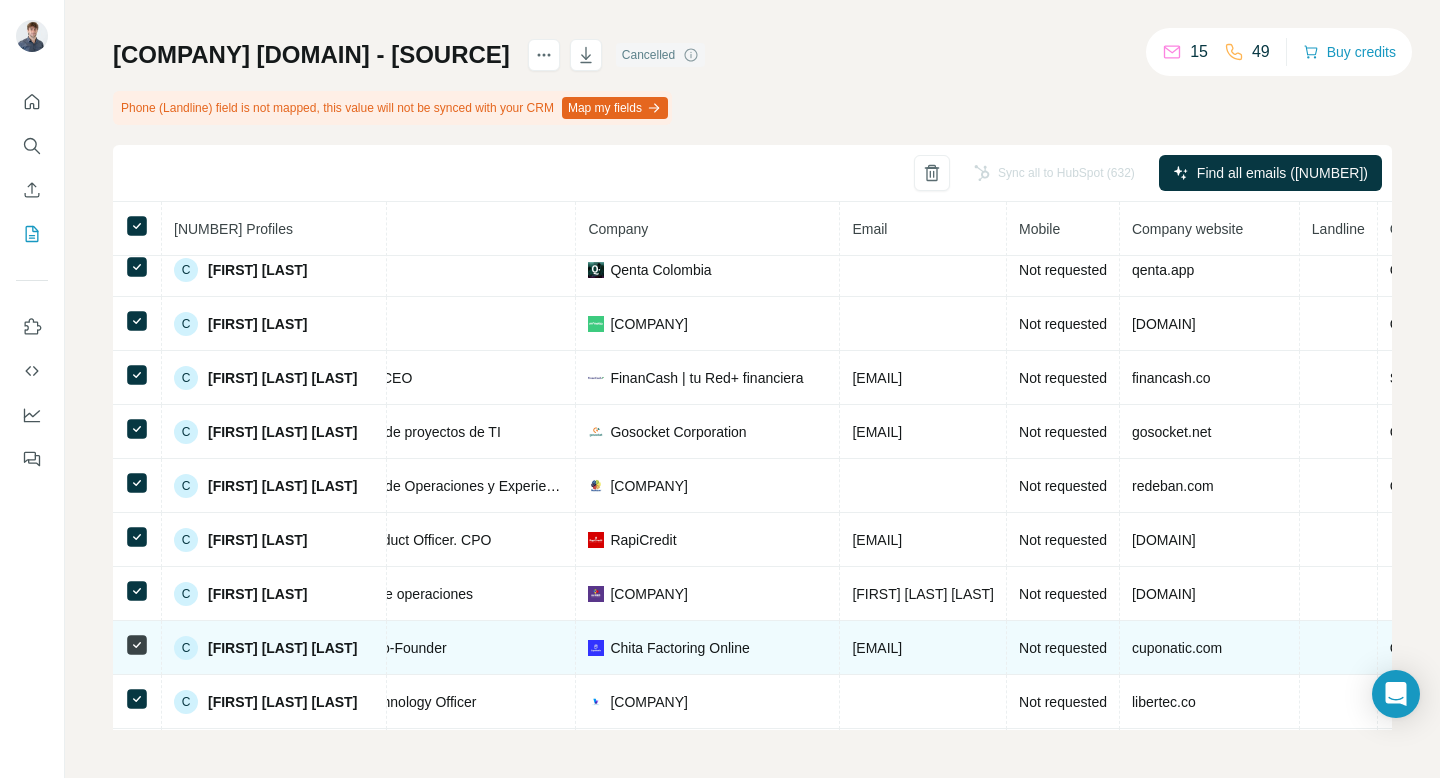 drag, startPoint x: 1107, startPoint y: 655, endPoint x: 895, endPoint y: 647, distance: 212.1509 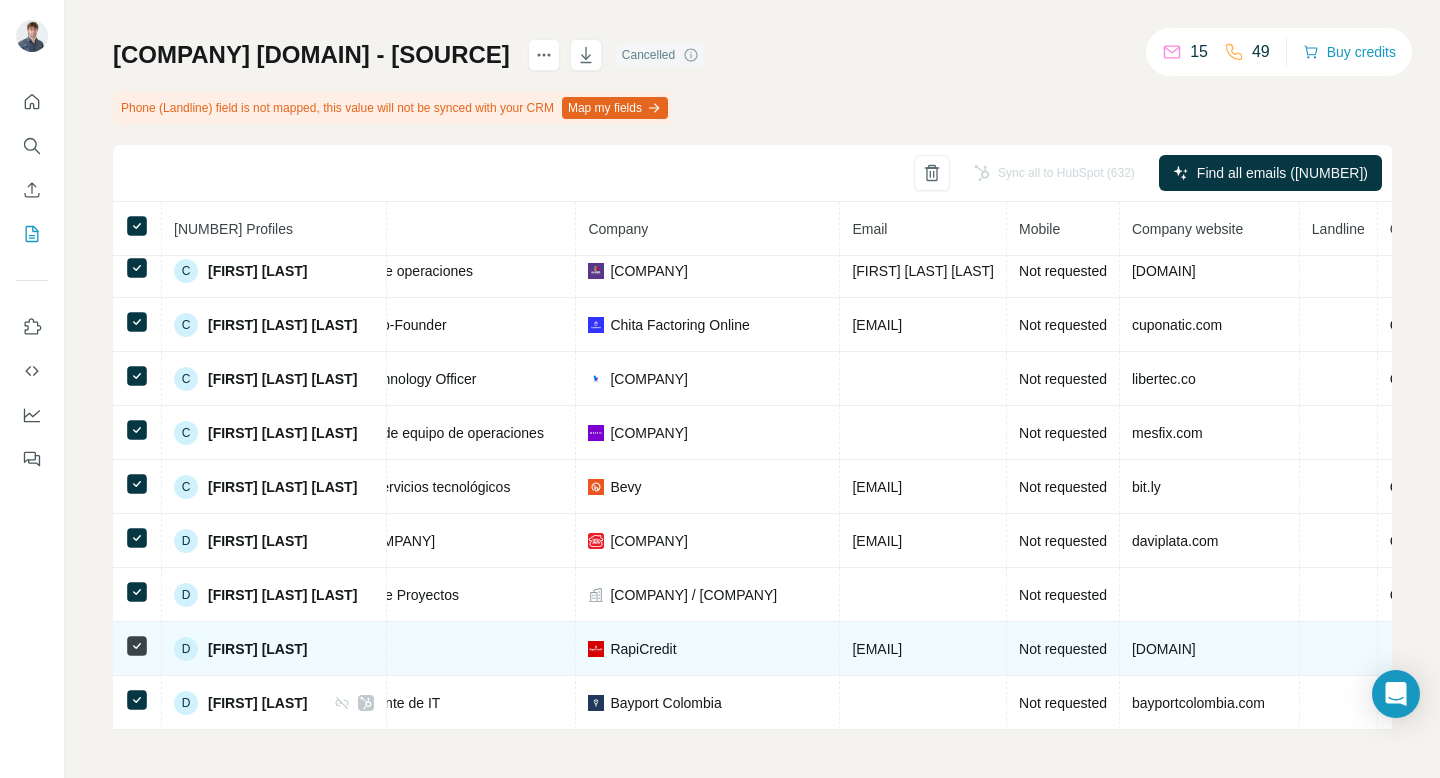 scroll, scrollTop: 2777, scrollLeft: 311, axis: both 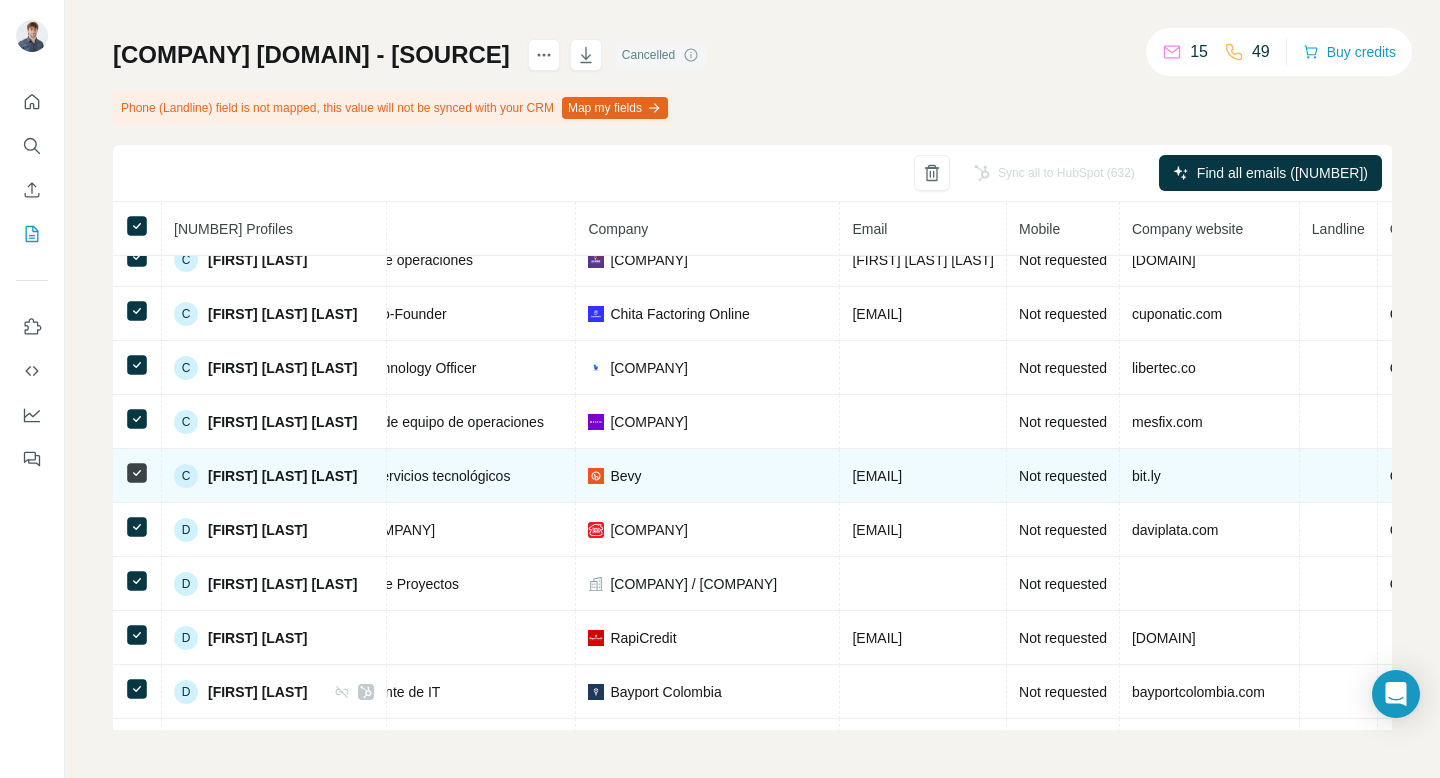drag, startPoint x: 998, startPoint y: 478, endPoint x: 888, endPoint y: 479, distance: 110.00455 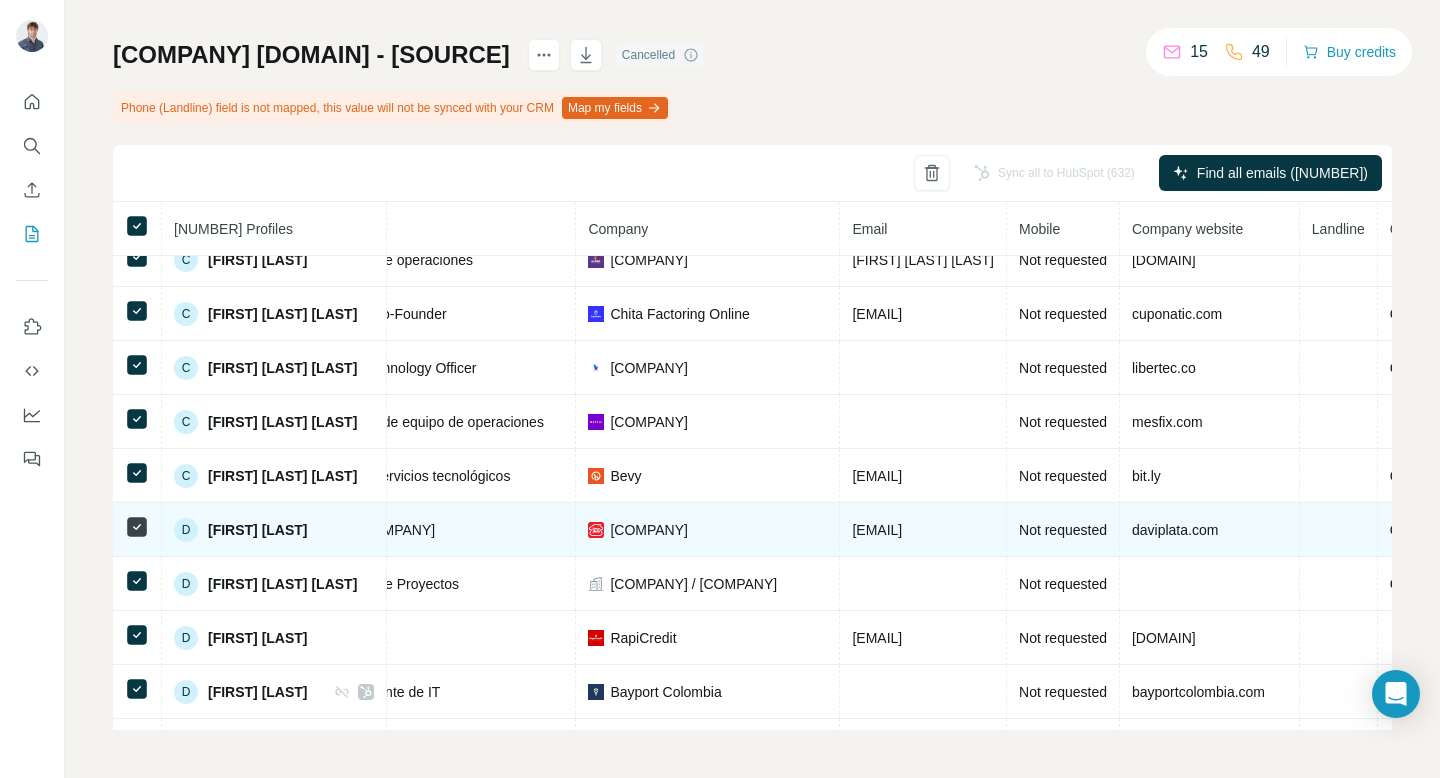 drag, startPoint x: 1131, startPoint y: 530, endPoint x: 877, endPoint y: 525, distance: 254.04921 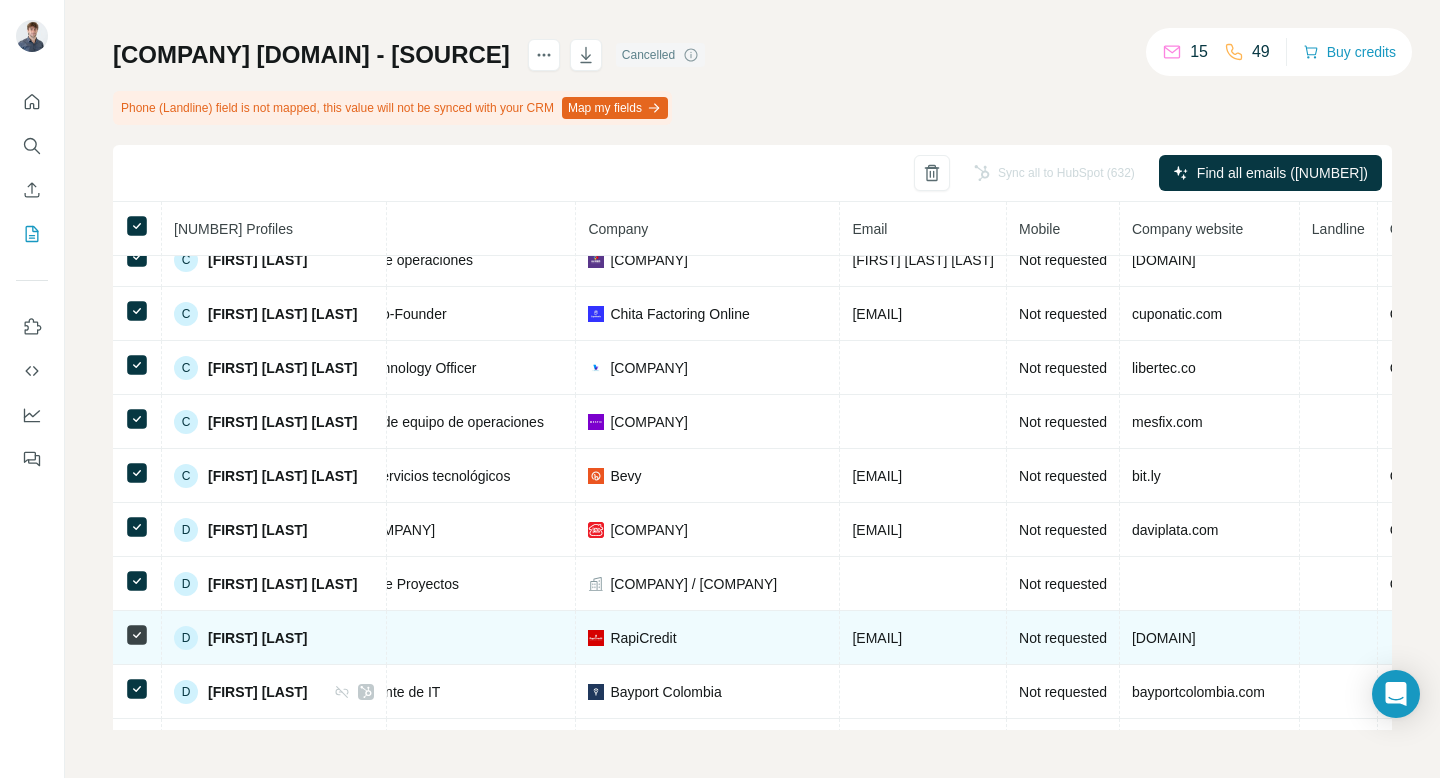 drag, startPoint x: 1040, startPoint y: 645, endPoint x: 893, endPoint y: 639, distance: 147.12239 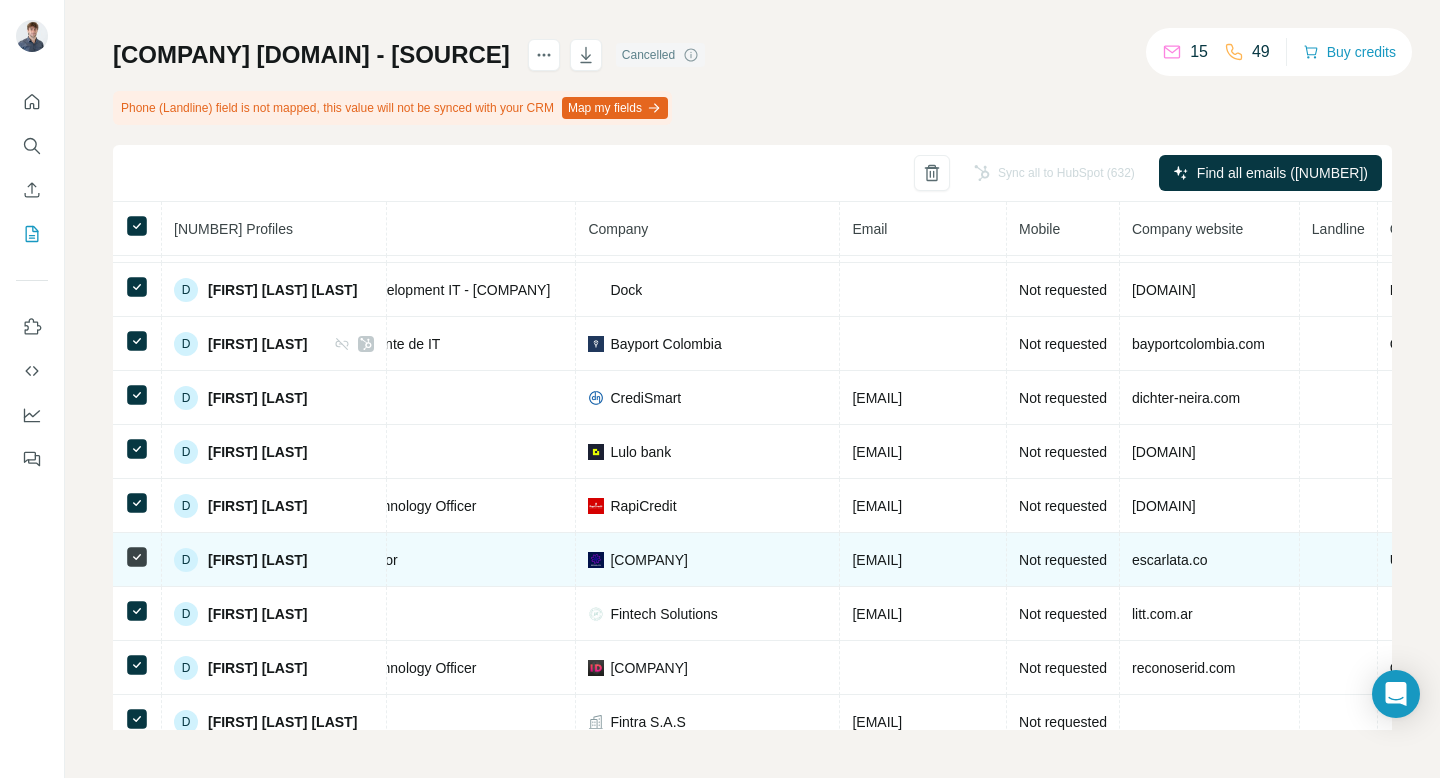 scroll, scrollTop: 3296, scrollLeft: 311, axis: both 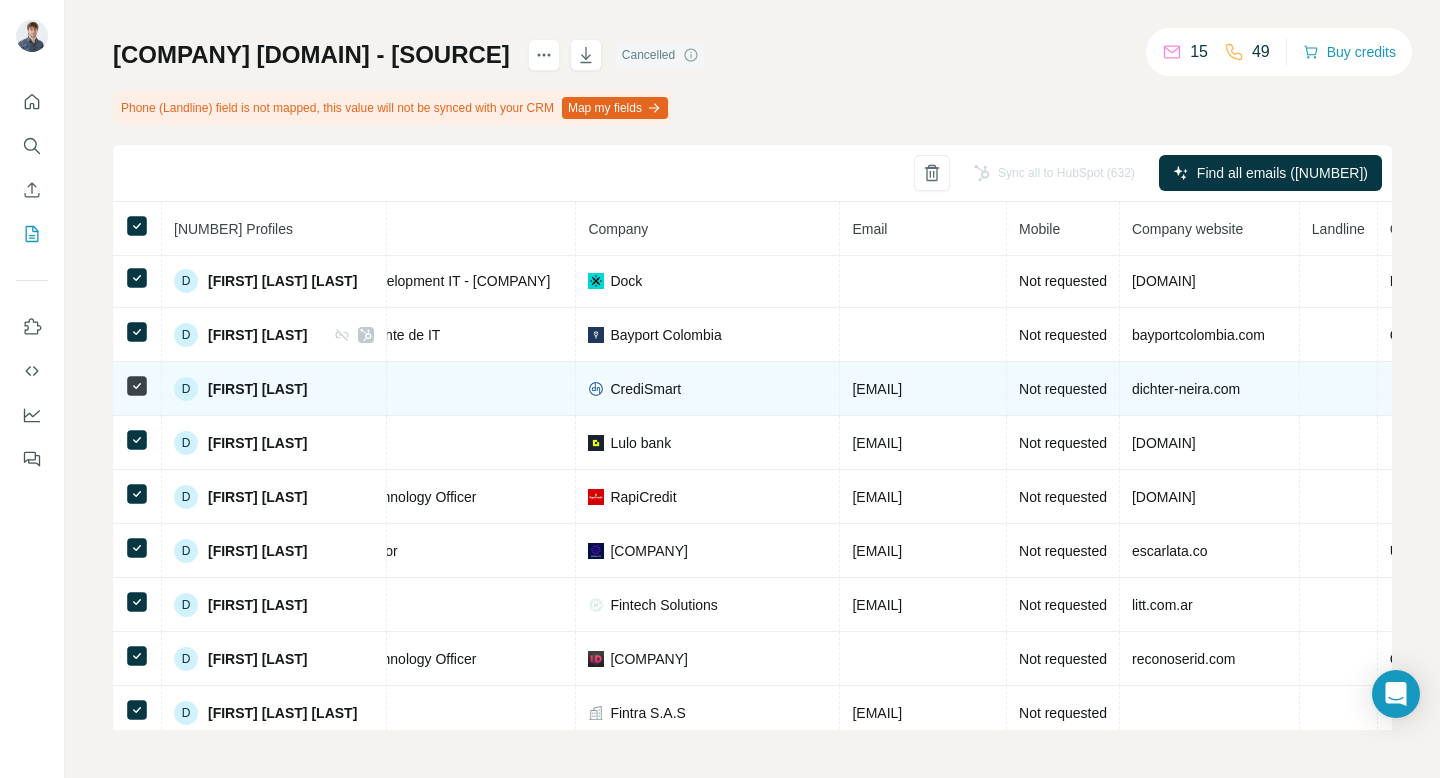 drag, startPoint x: 1083, startPoint y: 388, endPoint x: 888, endPoint y: 381, distance: 195.1256 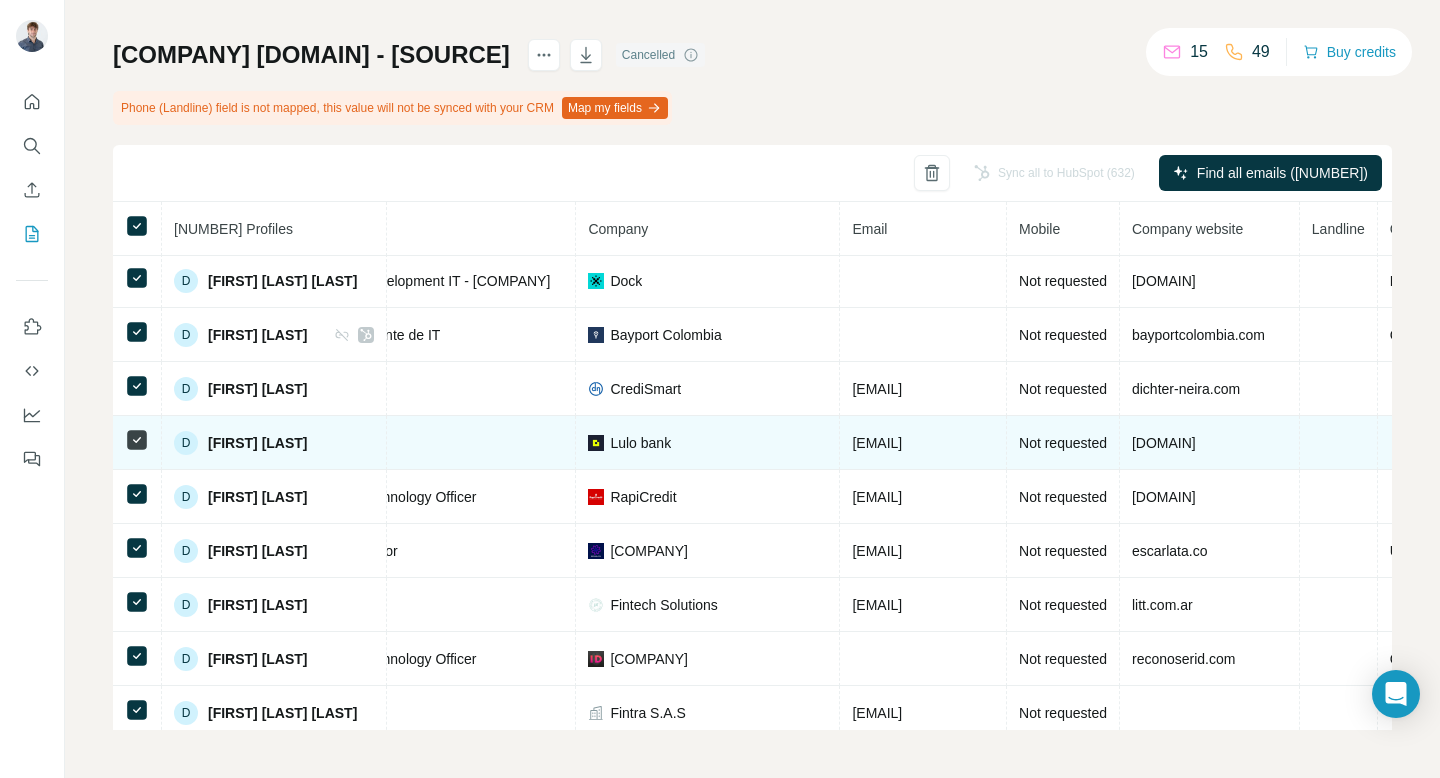 drag, startPoint x: 1080, startPoint y: 442, endPoint x: 895, endPoint y: 439, distance: 185.02432 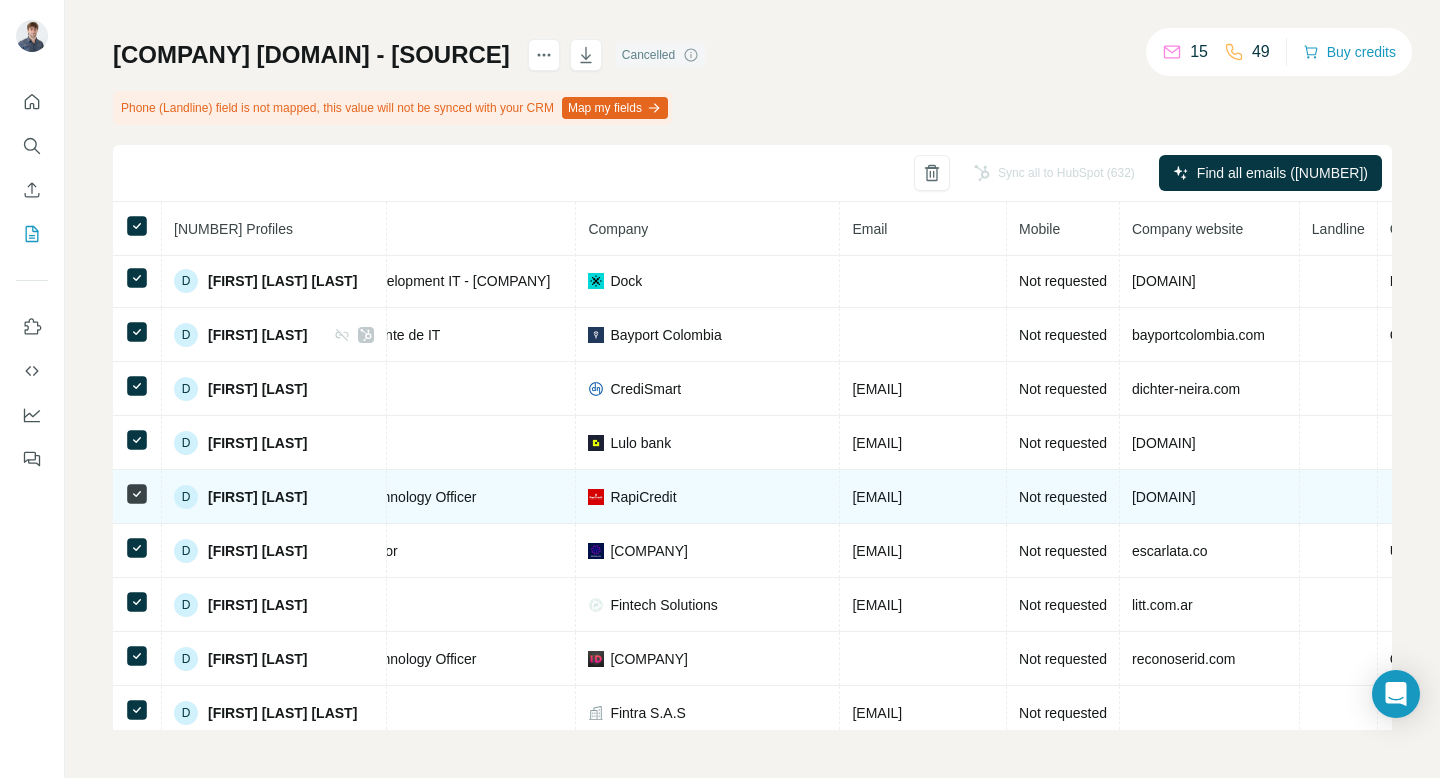 drag, startPoint x: 1101, startPoint y: 498, endPoint x: 880, endPoint y: 496, distance: 221.00905 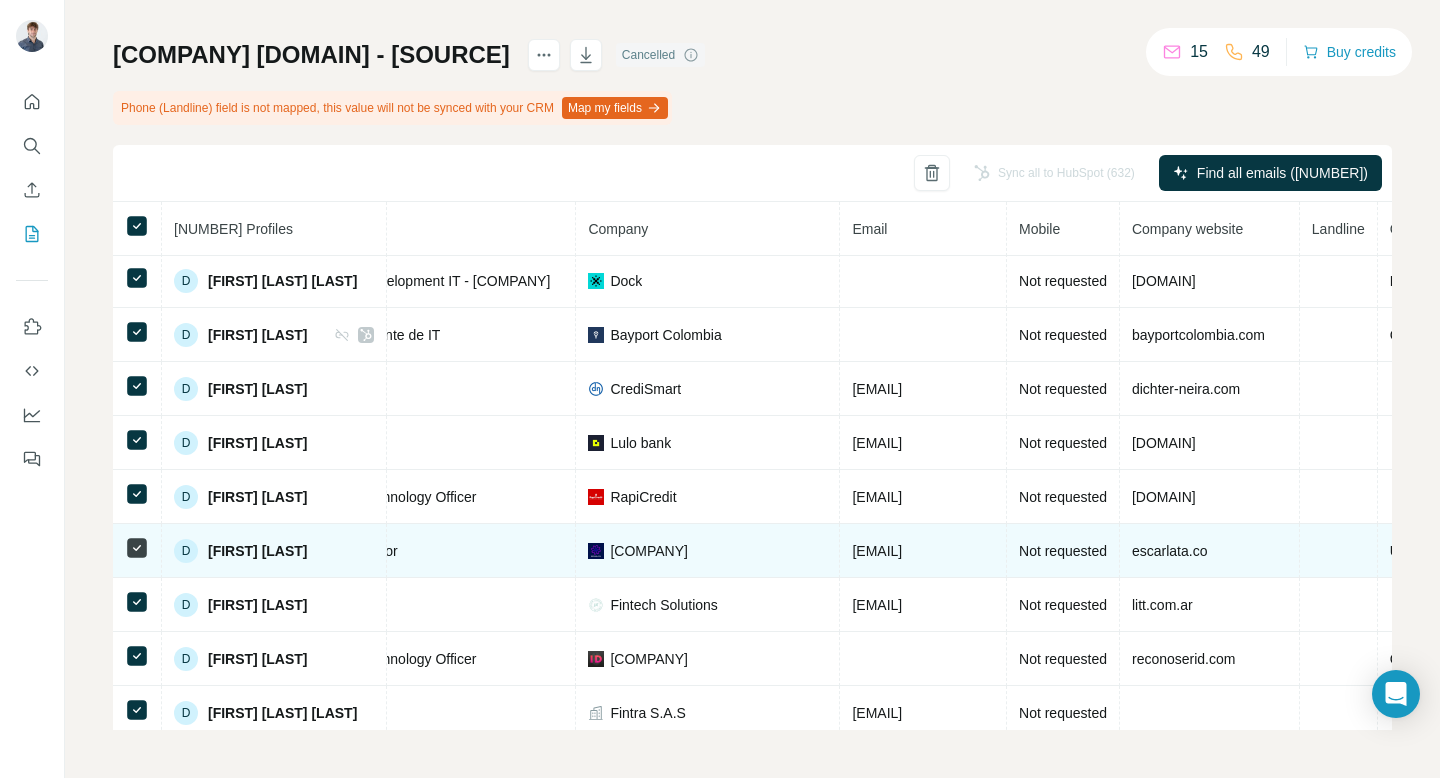 drag, startPoint x: 1113, startPoint y: 554, endPoint x: 888, endPoint y: 549, distance: 225.05554 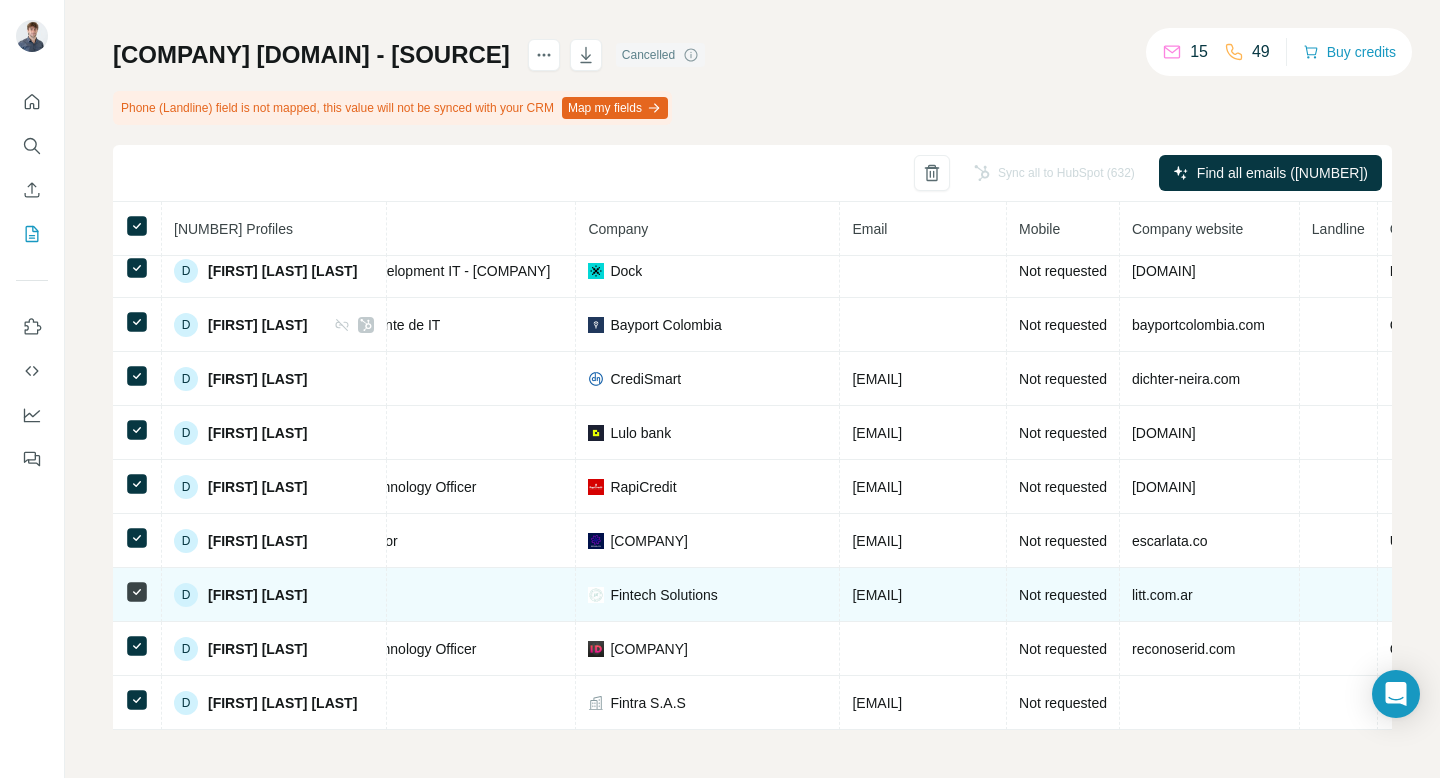 scroll, scrollTop: 3317, scrollLeft: 311, axis: both 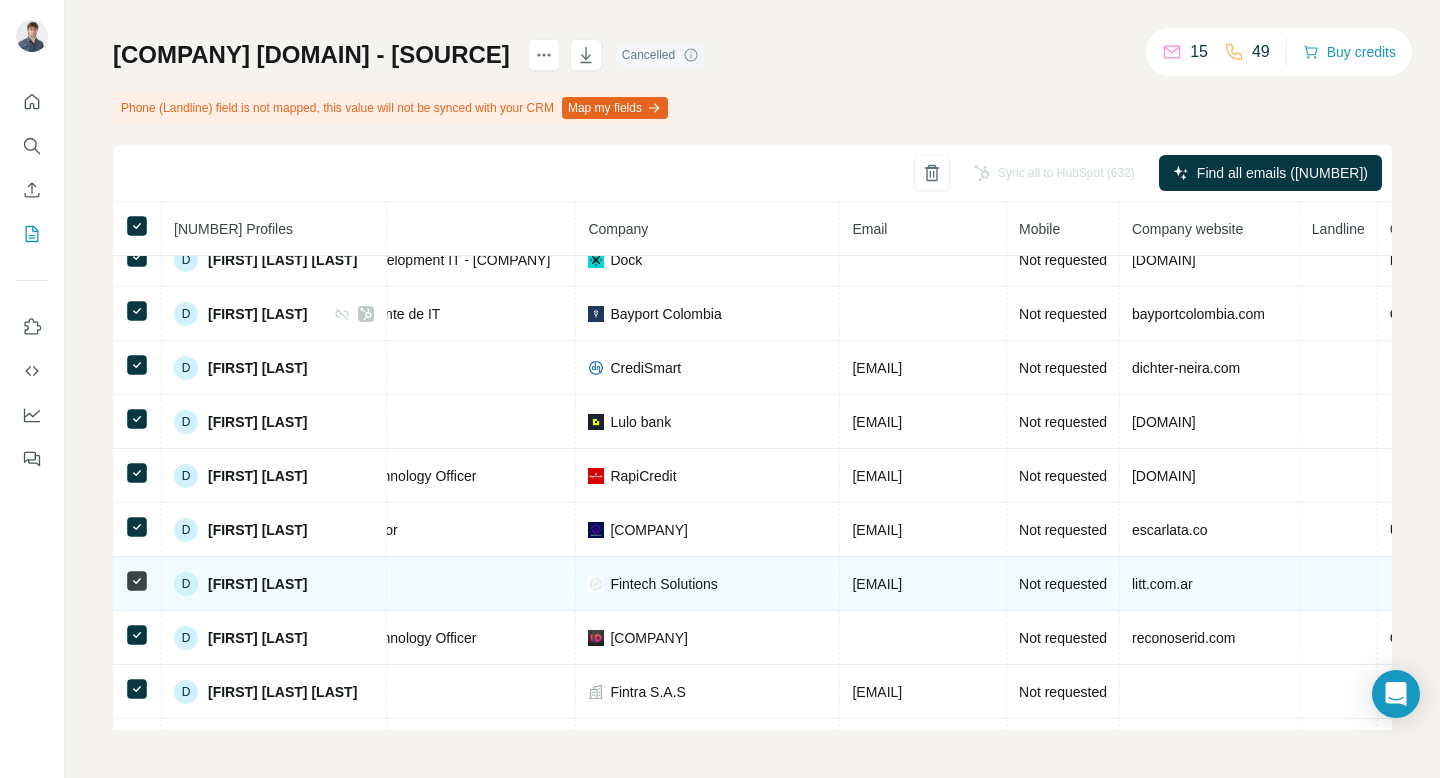 drag, startPoint x: 1074, startPoint y: 588, endPoint x: 891, endPoint y: 583, distance: 183.0683 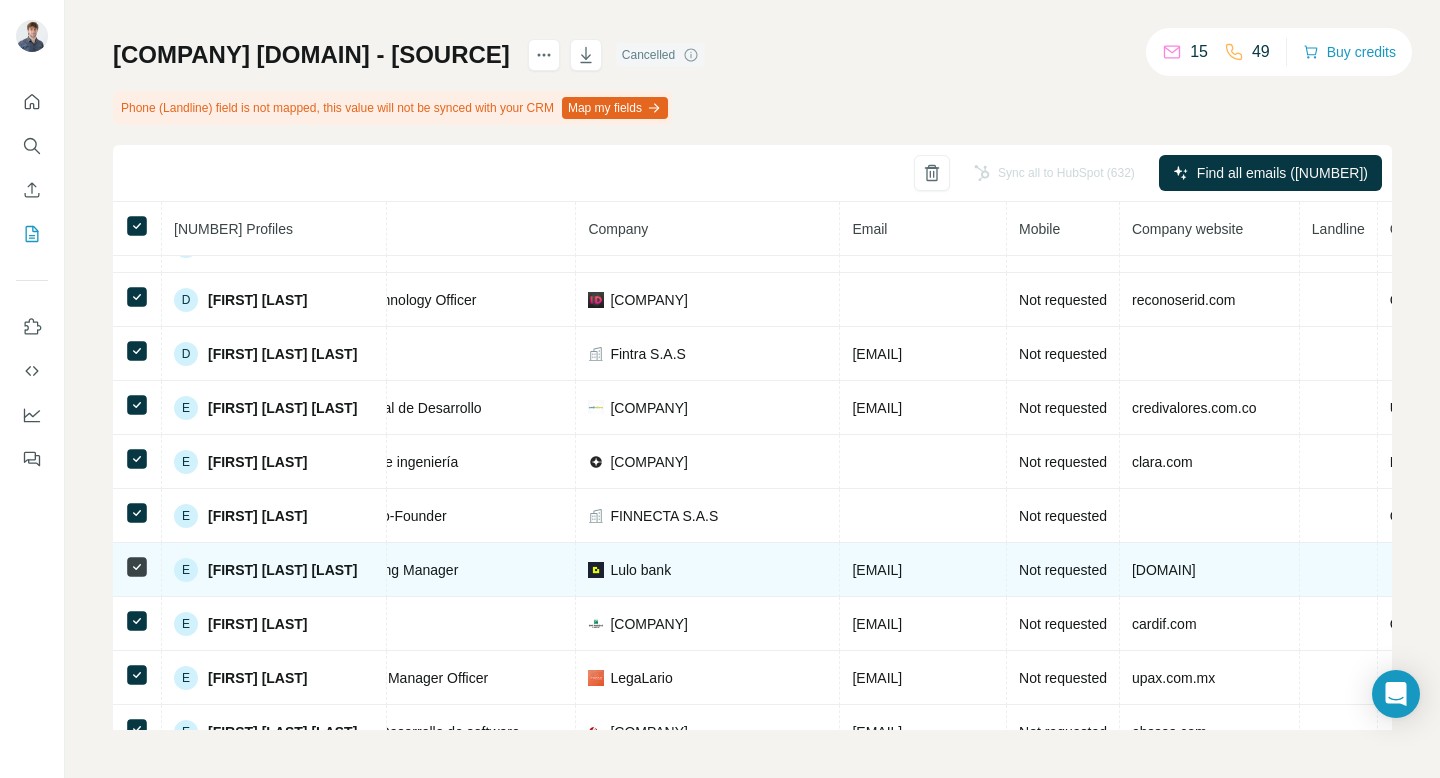scroll, scrollTop: 3624, scrollLeft: 311, axis: both 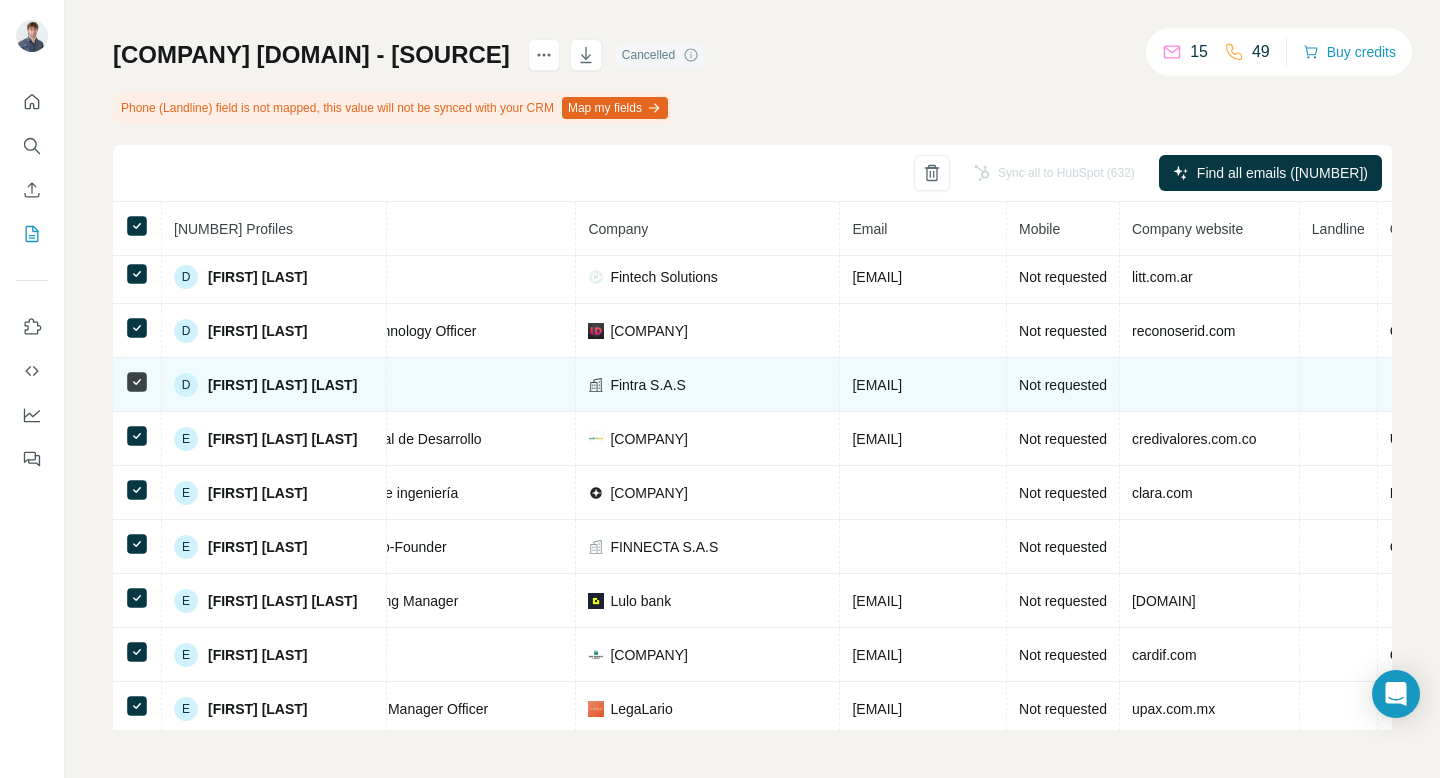 drag, startPoint x: 1031, startPoint y: 386, endPoint x: 897, endPoint y: 380, distance: 134.13426 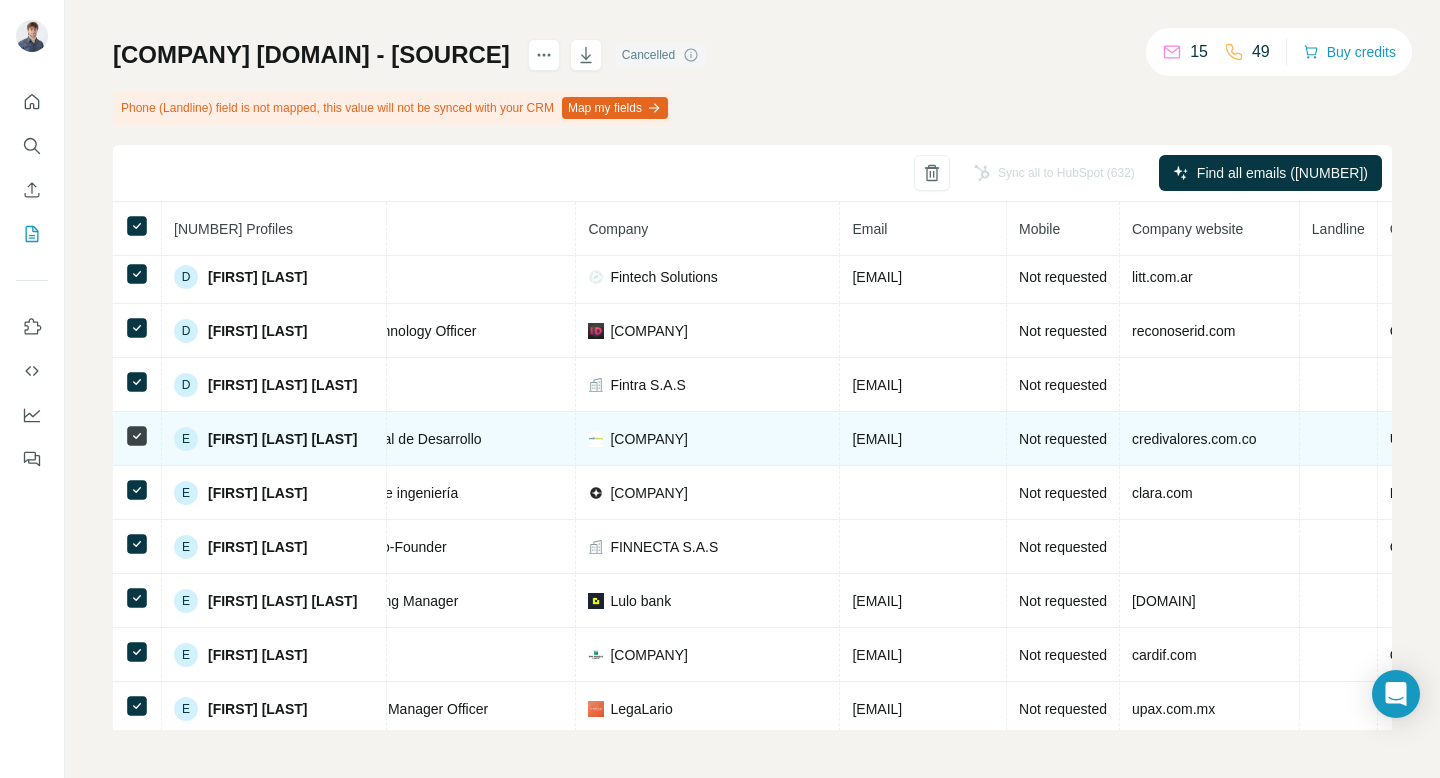 drag, startPoint x: 1087, startPoint y: 432, endPoint x: 893, endPoint y: 440, distance: 194.16487 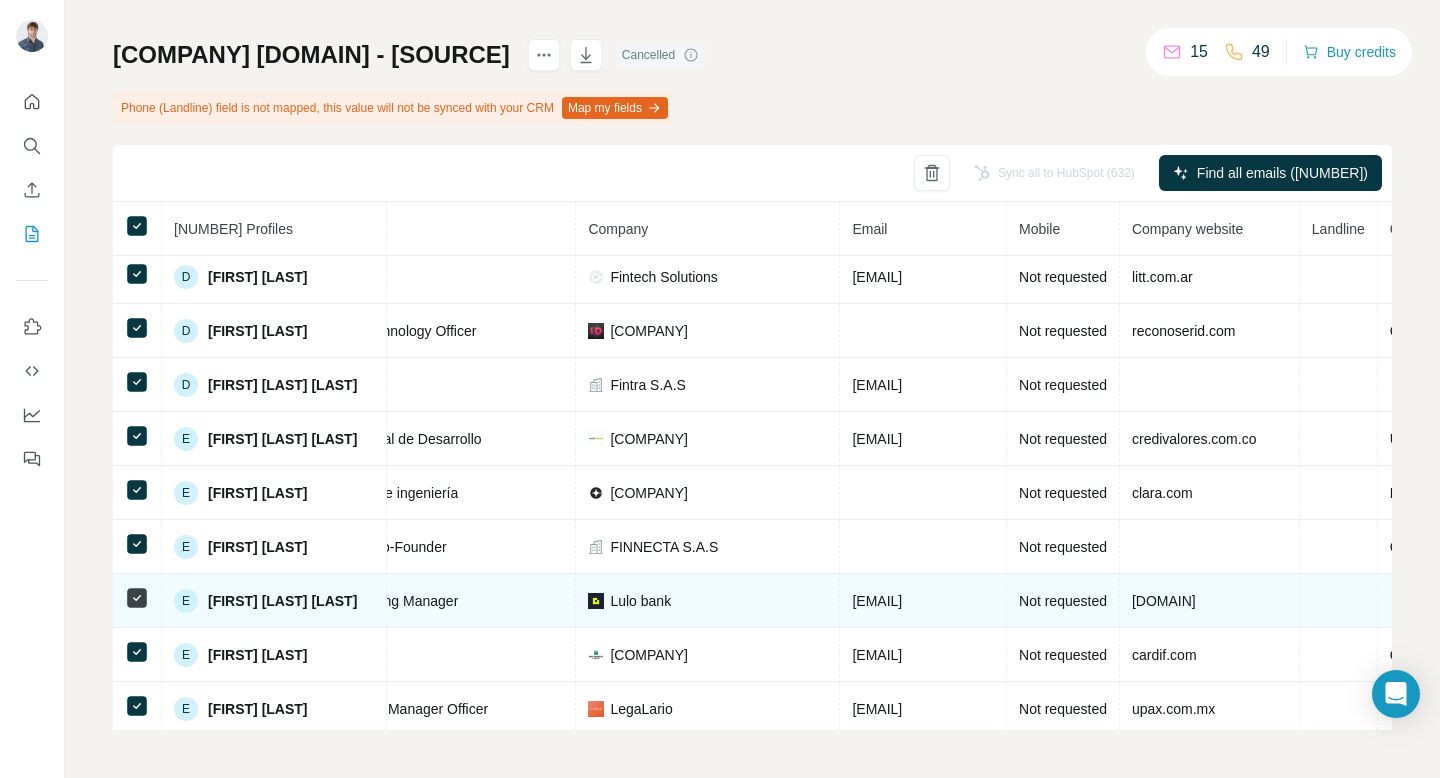 drag, startPoint x: 1060, startPoint y: 600, endPoint x: 894, endPoint y: 602, distance: 166.01205 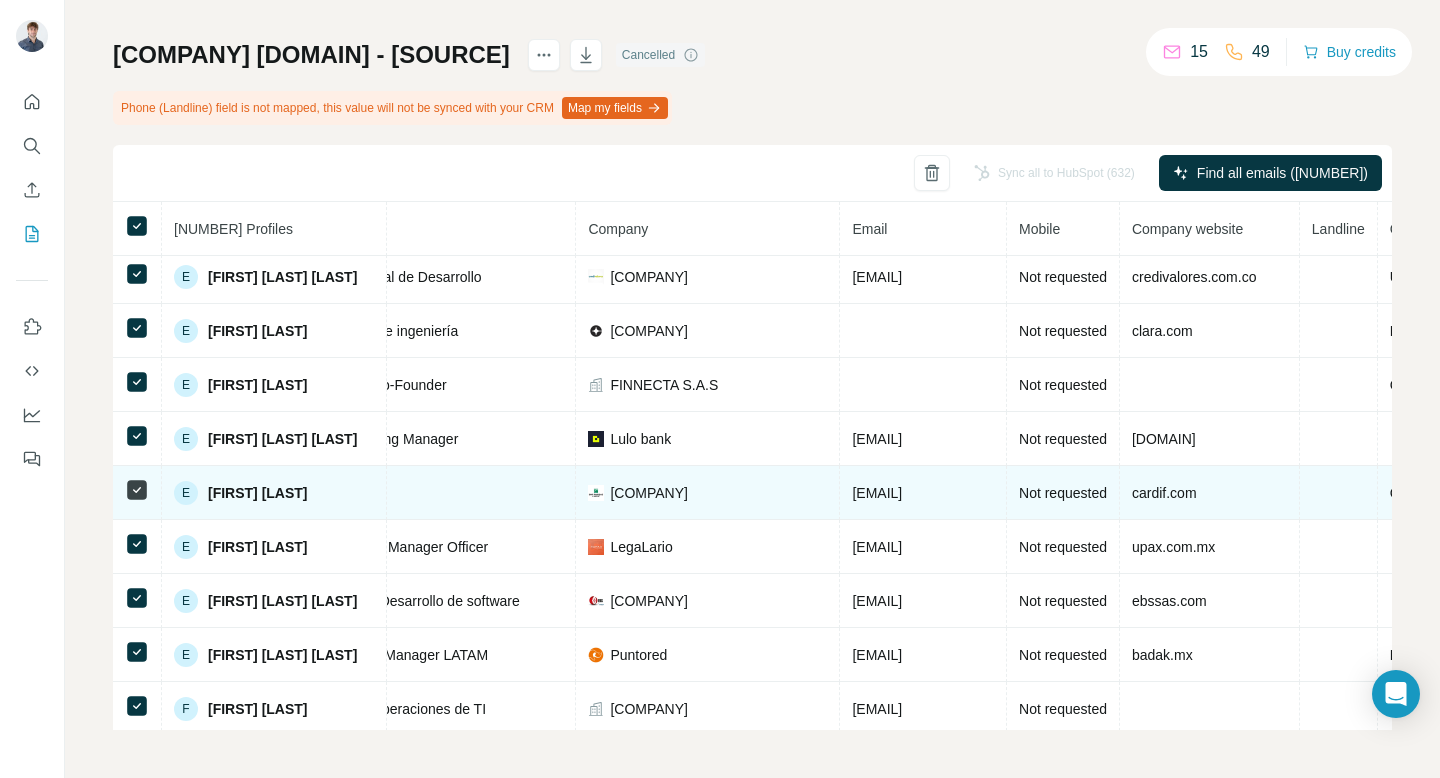scroll, scrollTop: 3804, scrollLeft: 311, axis: both 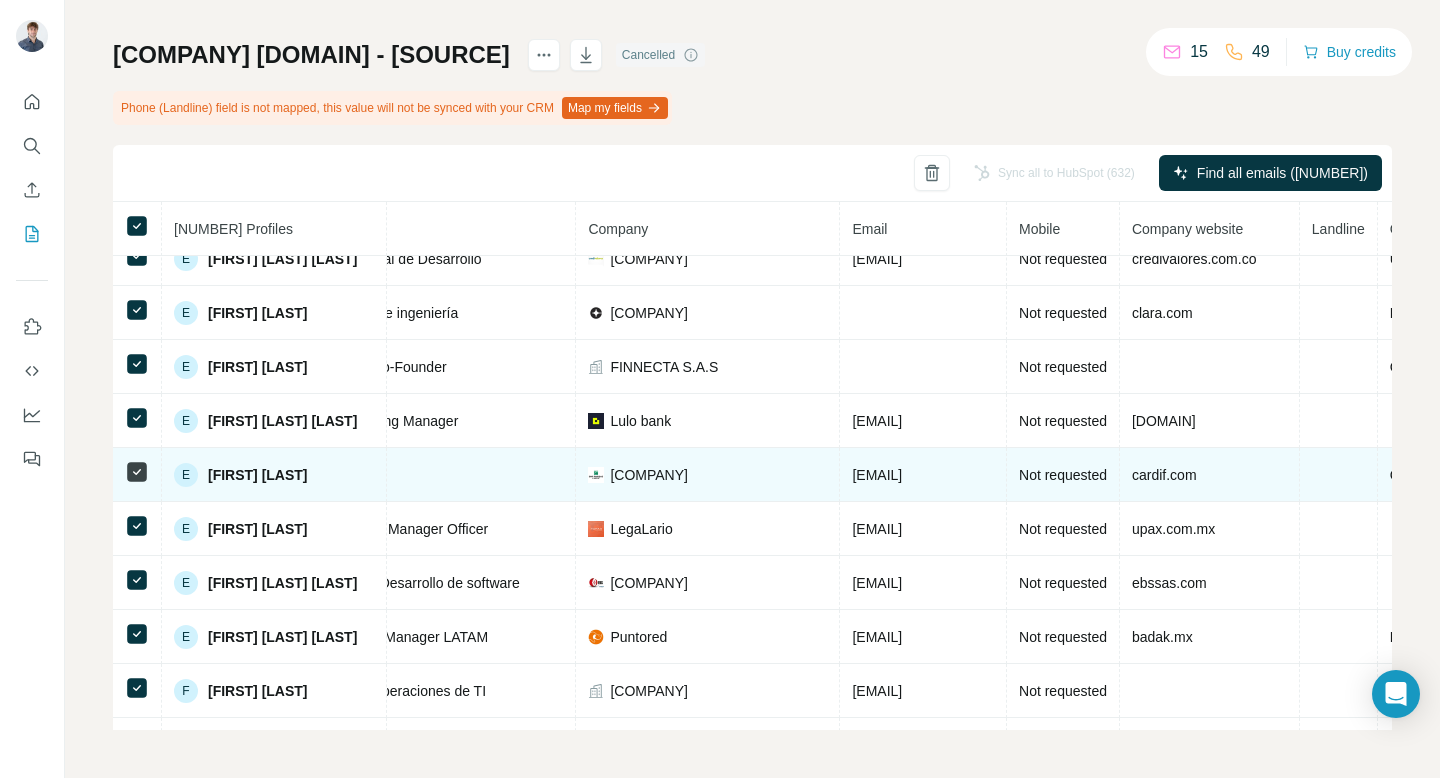 drag, startPoint x: 1067, startPoint y: 473, endPoint x: 896, endPoint y: 474, distance: 171.00293 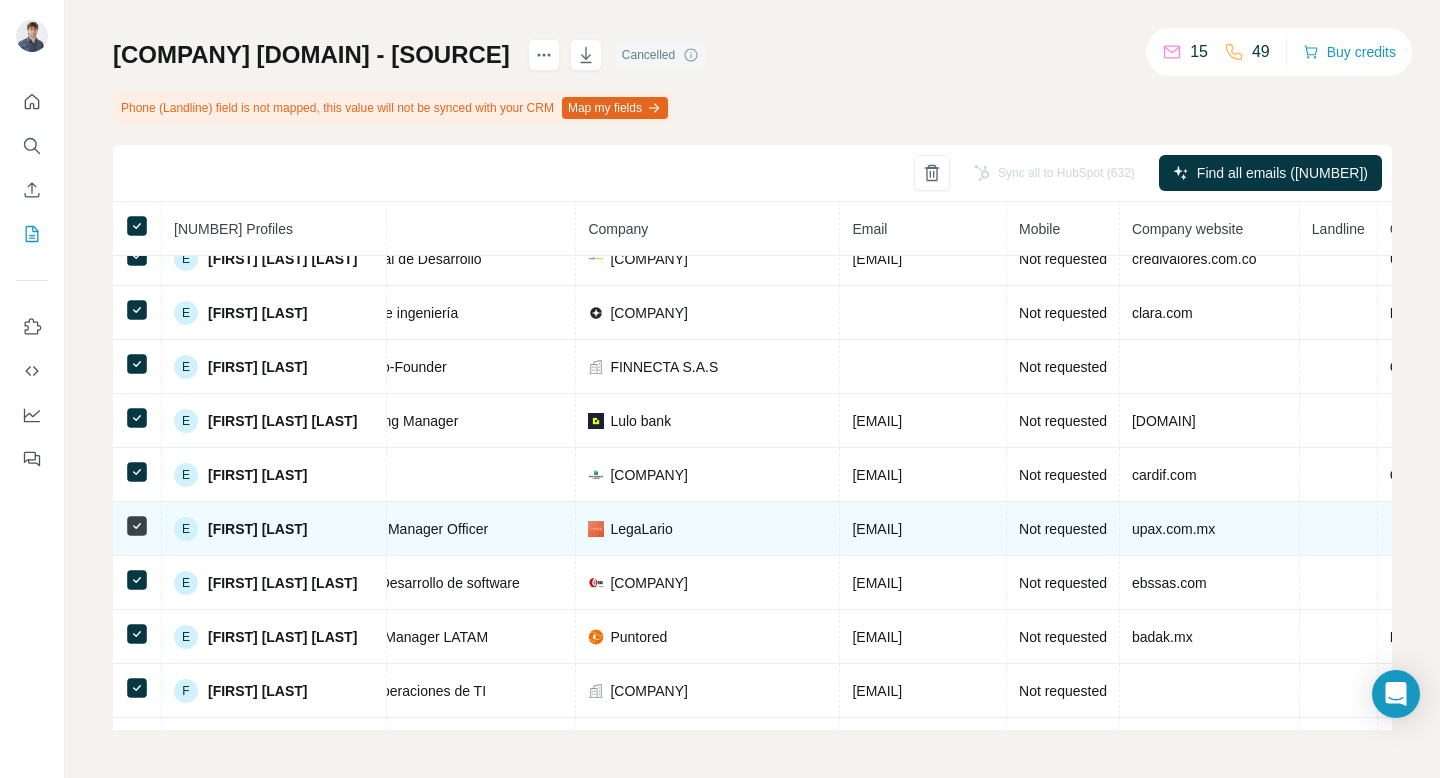 drag, startPoint x: 1057, startPoint y: 535, endPoint x: 895, endPoint y: 525, distance: 162.30835 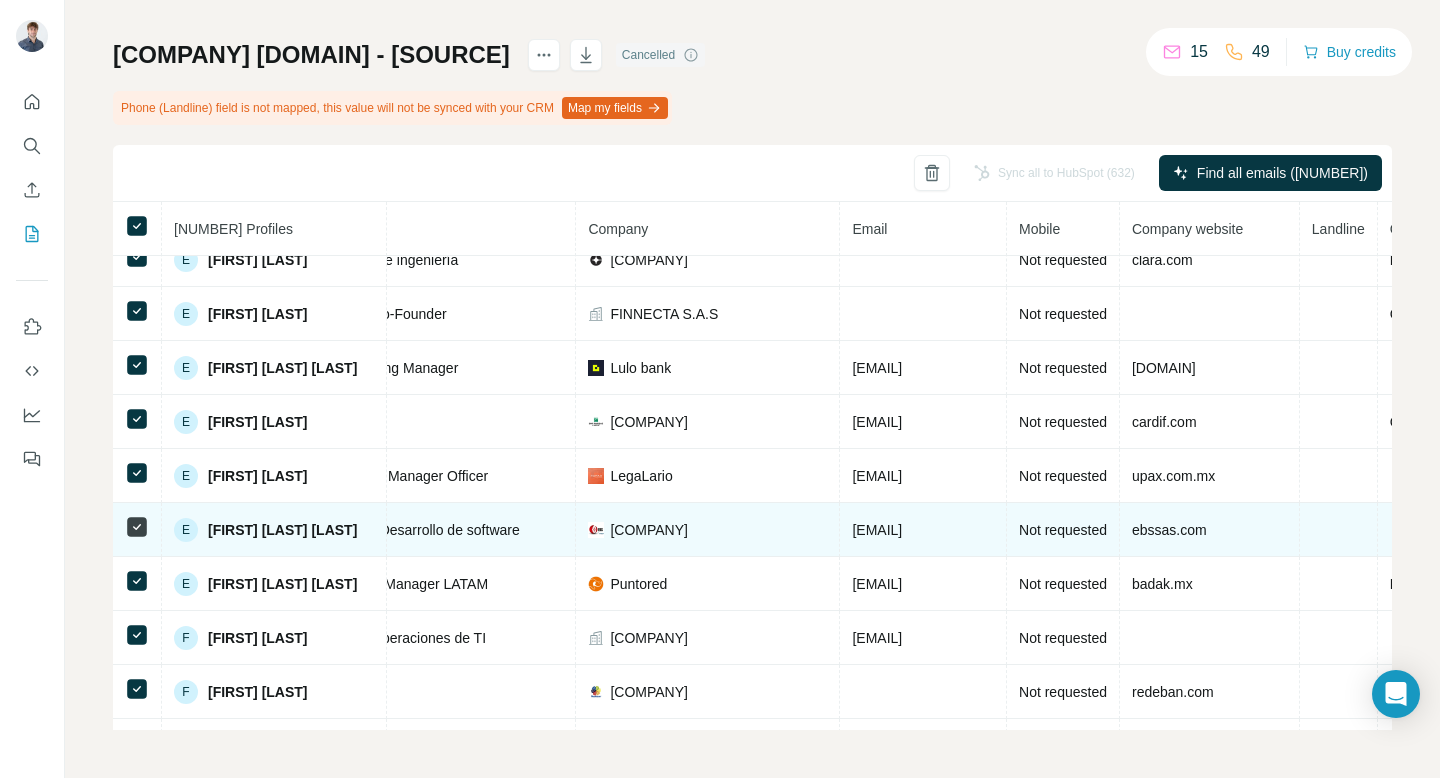 drag, startPoint x: 1125, startPoint y: 527, endPoint x: 896, endPoint y: 519, distance: 229.1397 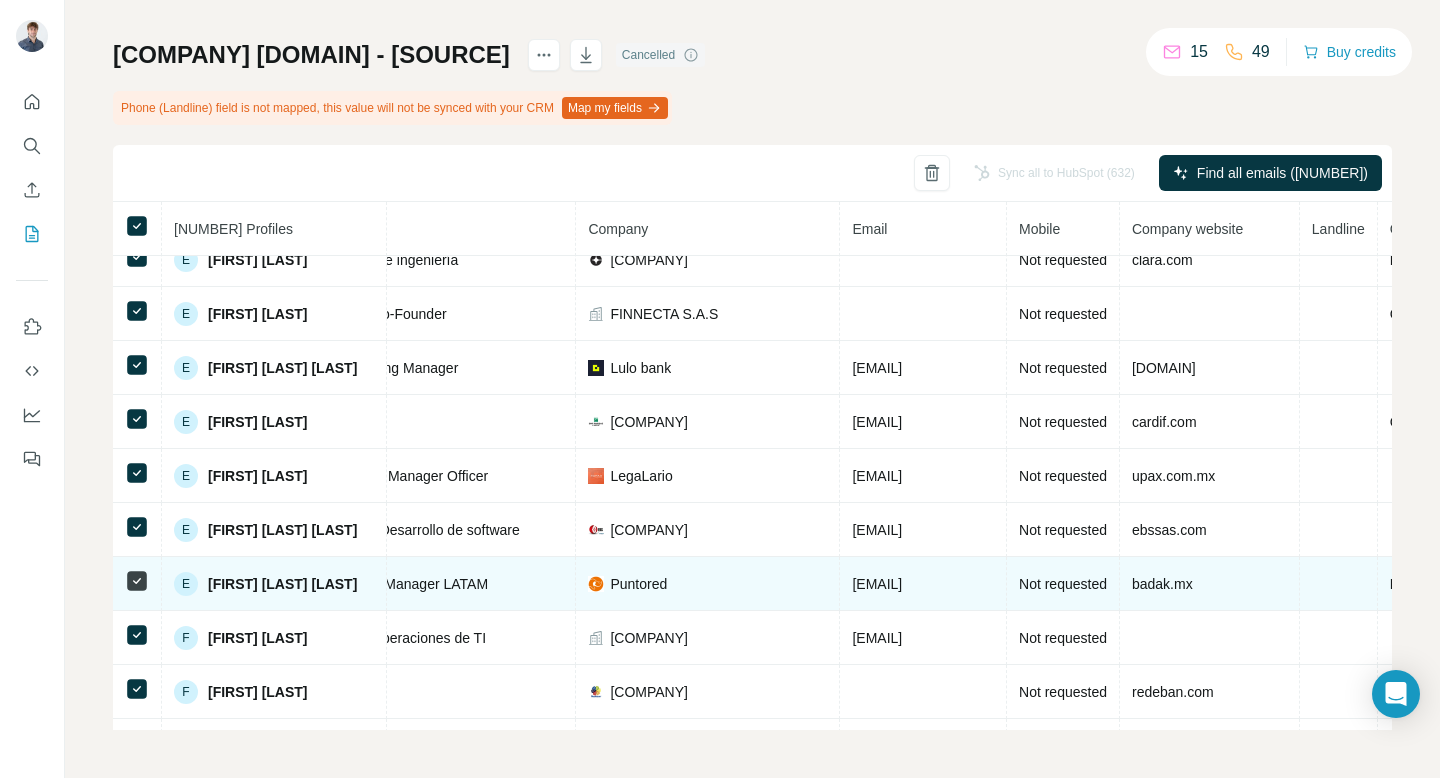 drag, startPoint x: 1137, startPoint y: 582, endPoint x: 892, endPoint y: 585, distance: 245.01837 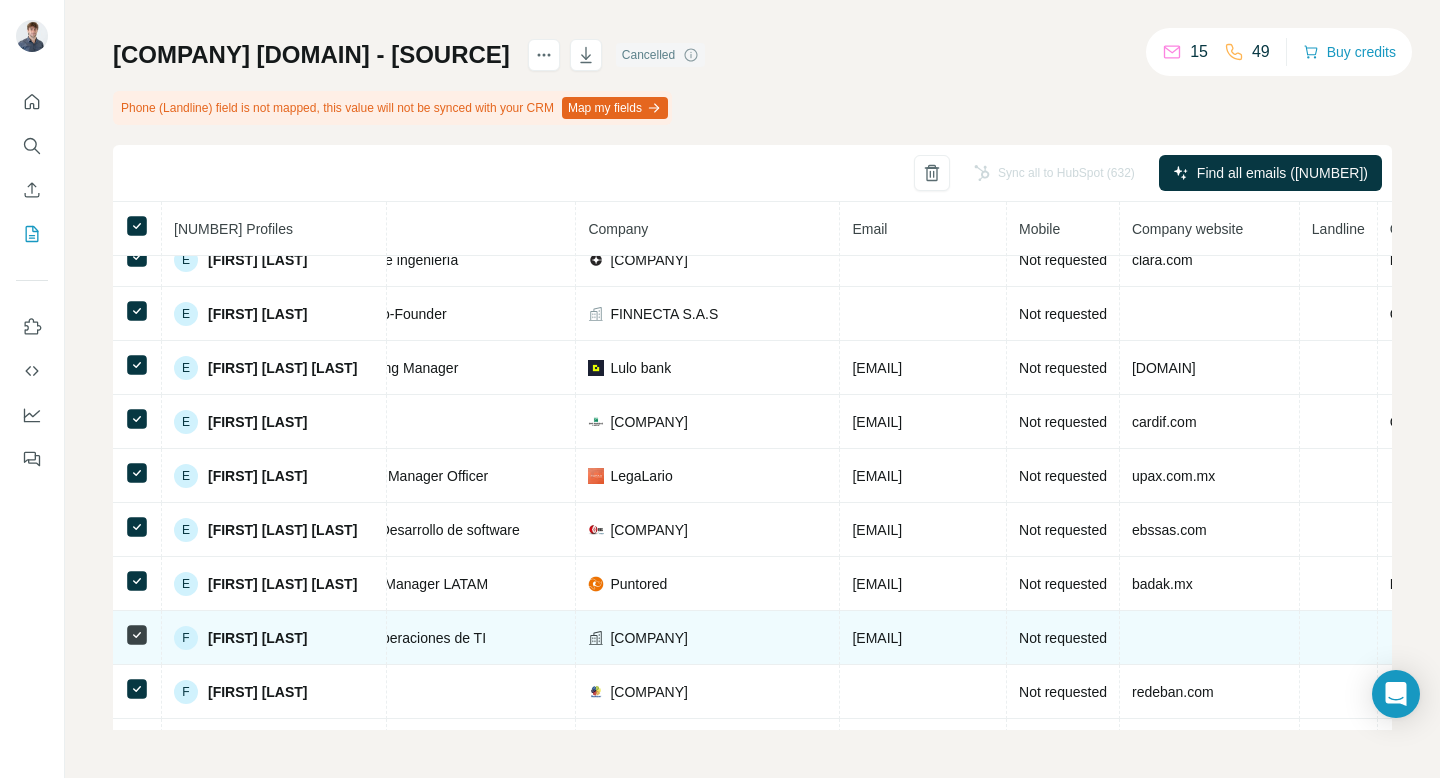 drag, startPoint x: 1121, startPoint y: 646, endPoint x: 895, endPoint y: 641, distance: 226.0553 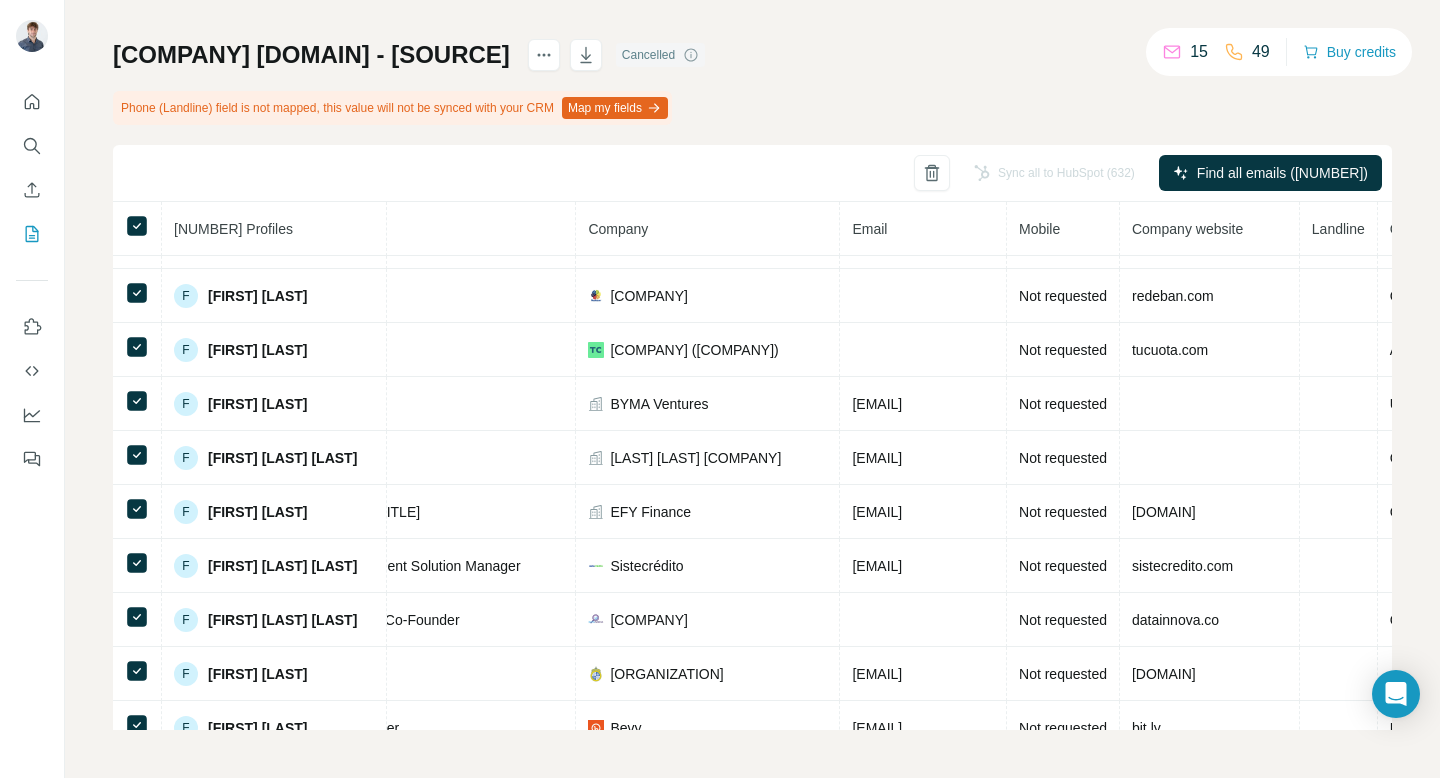 scroll, scrollTop: 4255, scrollLeft: 311, axis: both 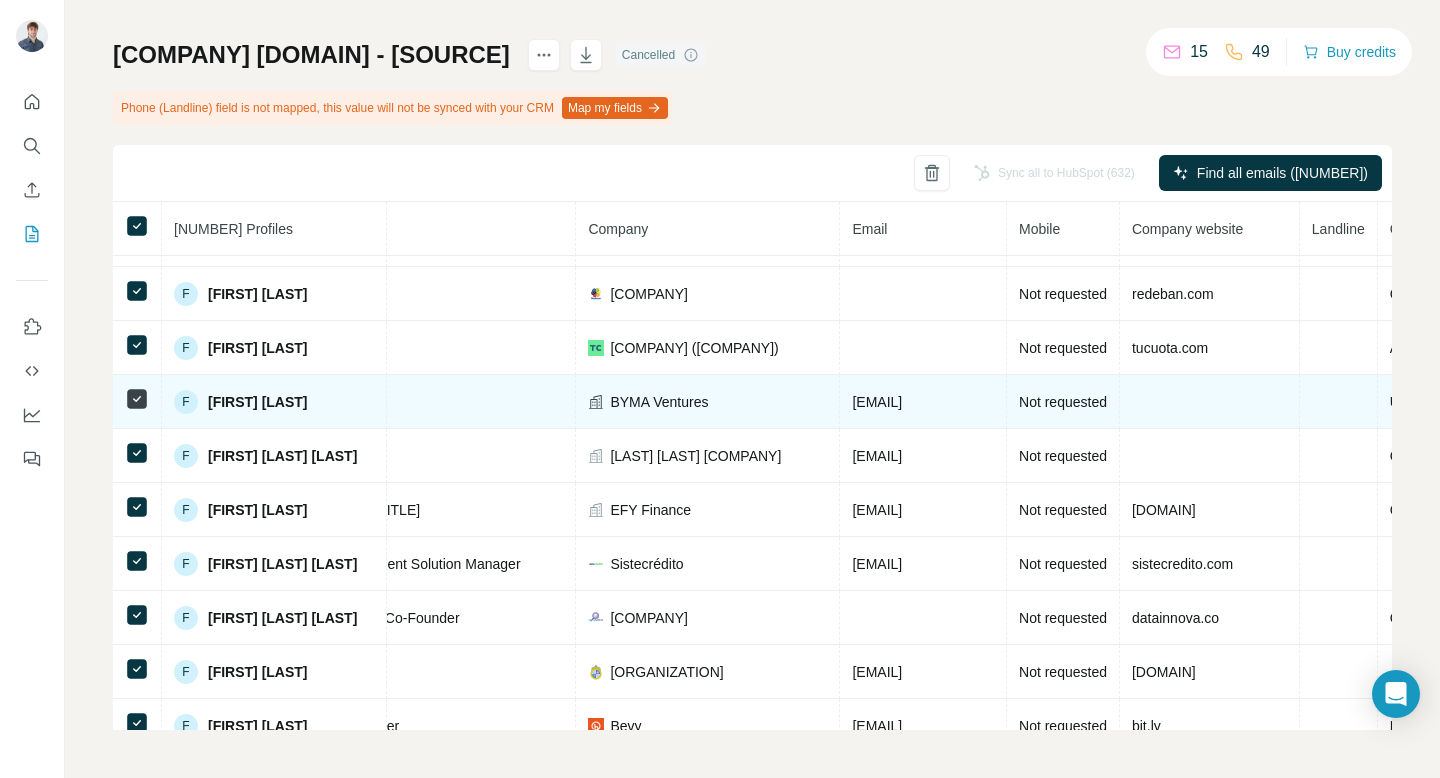 drag, startPoint x: 1037, startPoint y: 402, endPoint x: 893, endPoint y: 397, distance: 144.08678 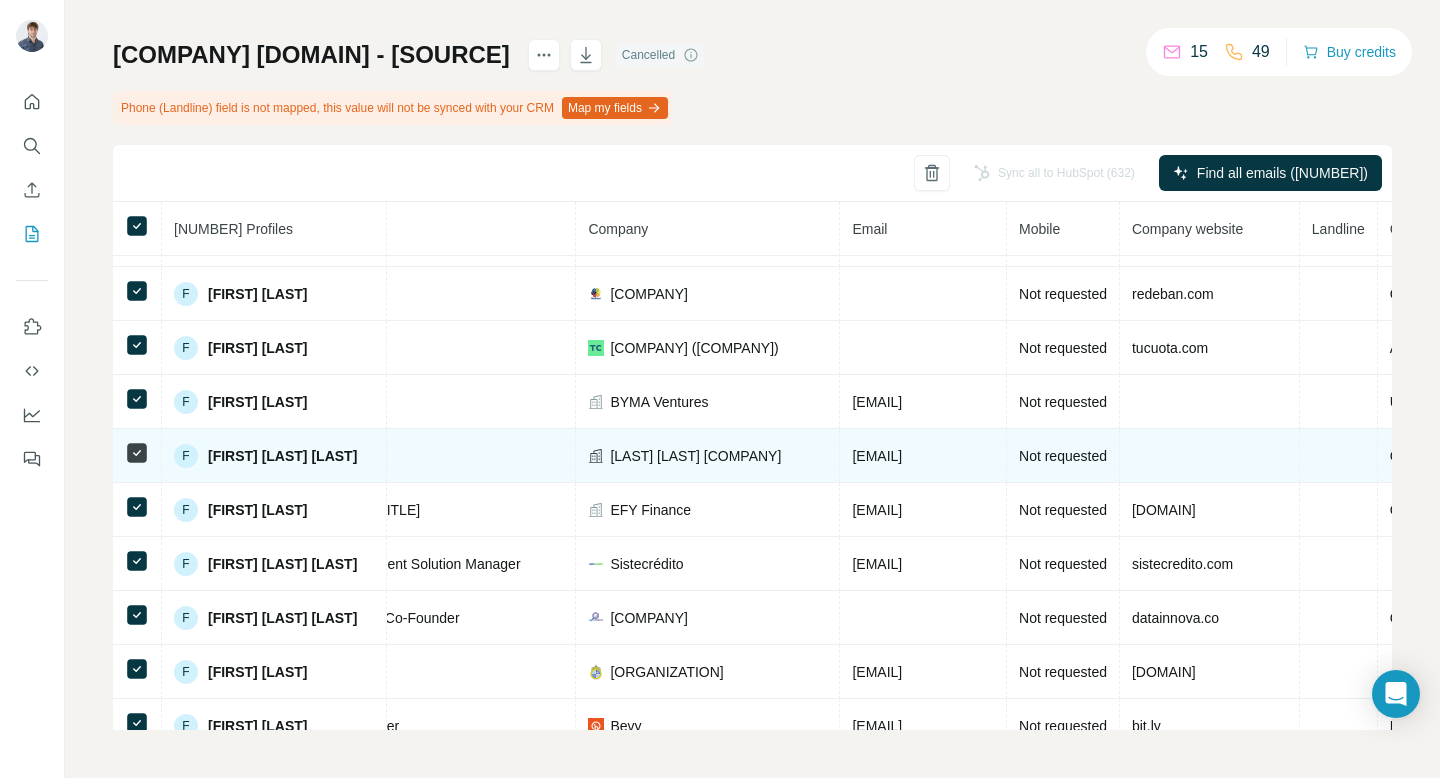 drag, startPoint x: 1140, startPoint y: 452, endPoint x: 894, endPoint y: 448, distance: 246.03252 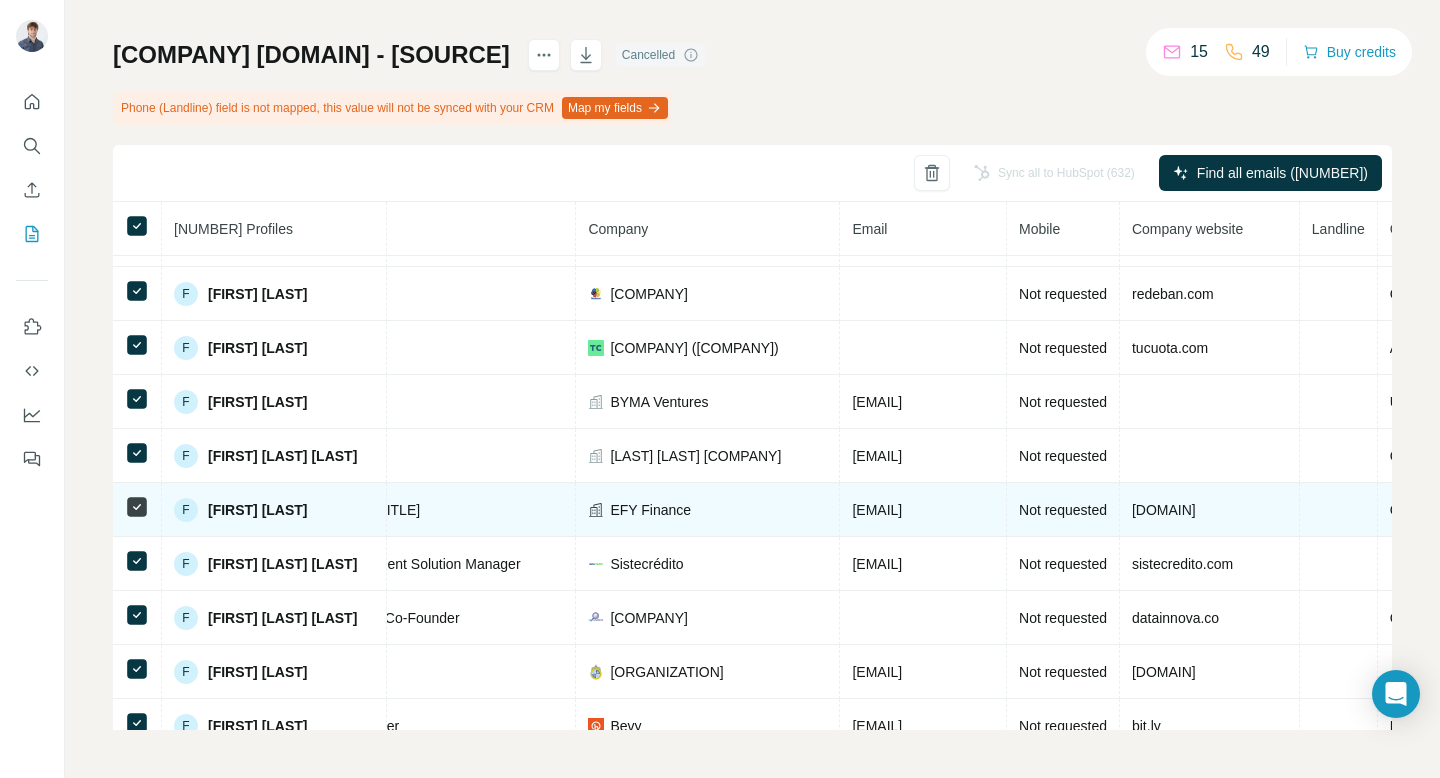 drag, startPoint x: 1083, startPoint y: 517, endPoint x: 894, endPoint y: 512, distance: 189.06613 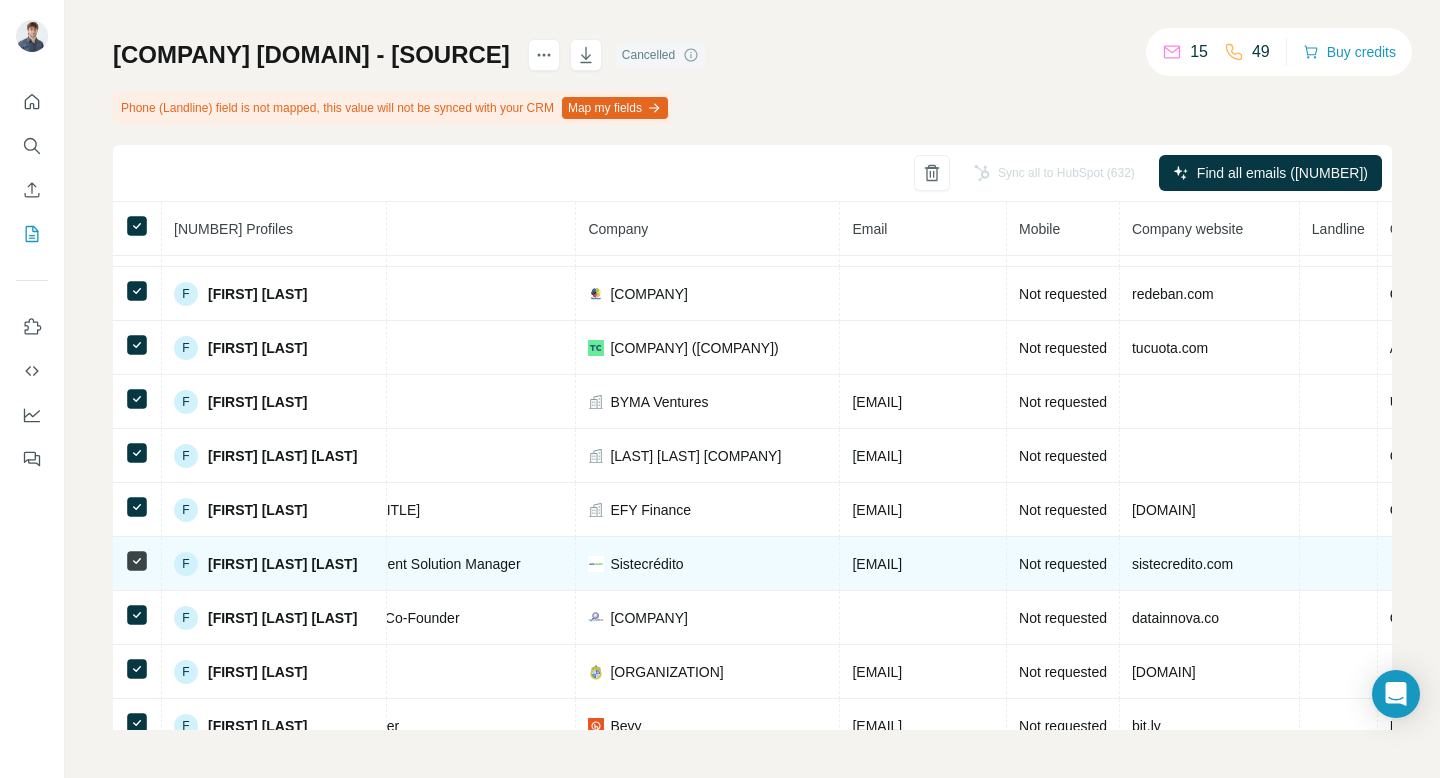 drag, startPoint x: 1081, startPoint y: 571, endPoint x: 884, endPoint y: 567, distance: 197.0406 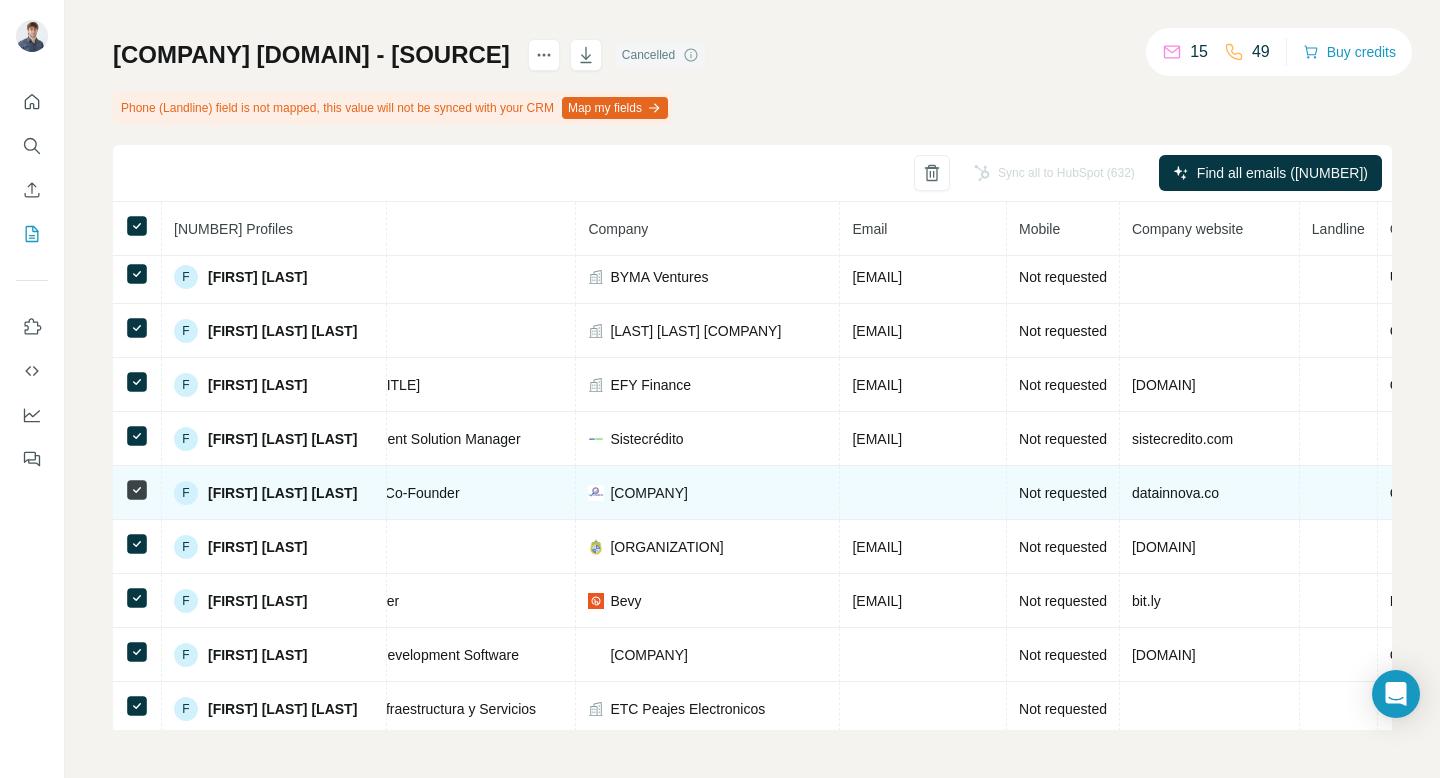 scroll, scrollTop: 4397, scrollLeft: 311, axis: both 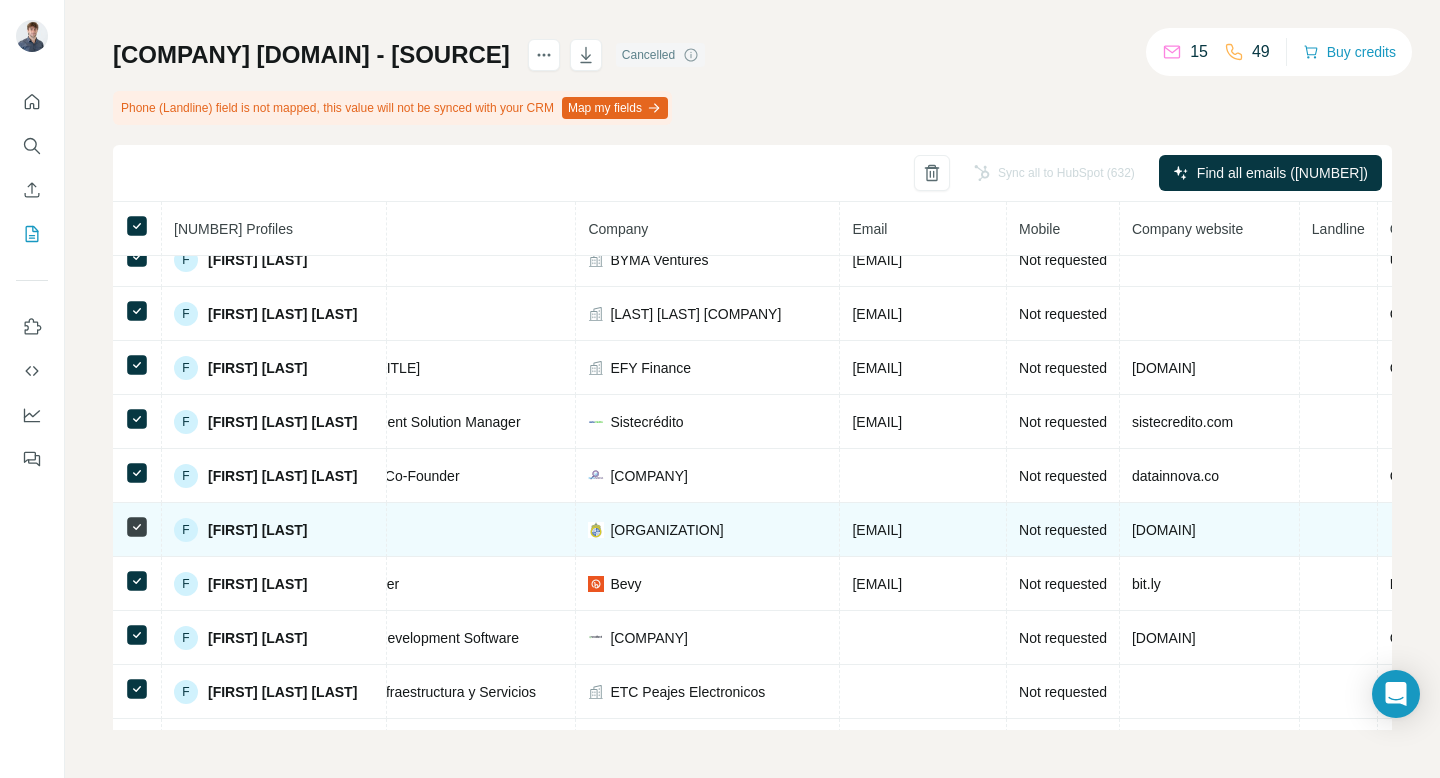 drag, startPoint x: 1080, startPoint y: 534, endPoint x: 880, endPoint y: 526, distance: 200.15994 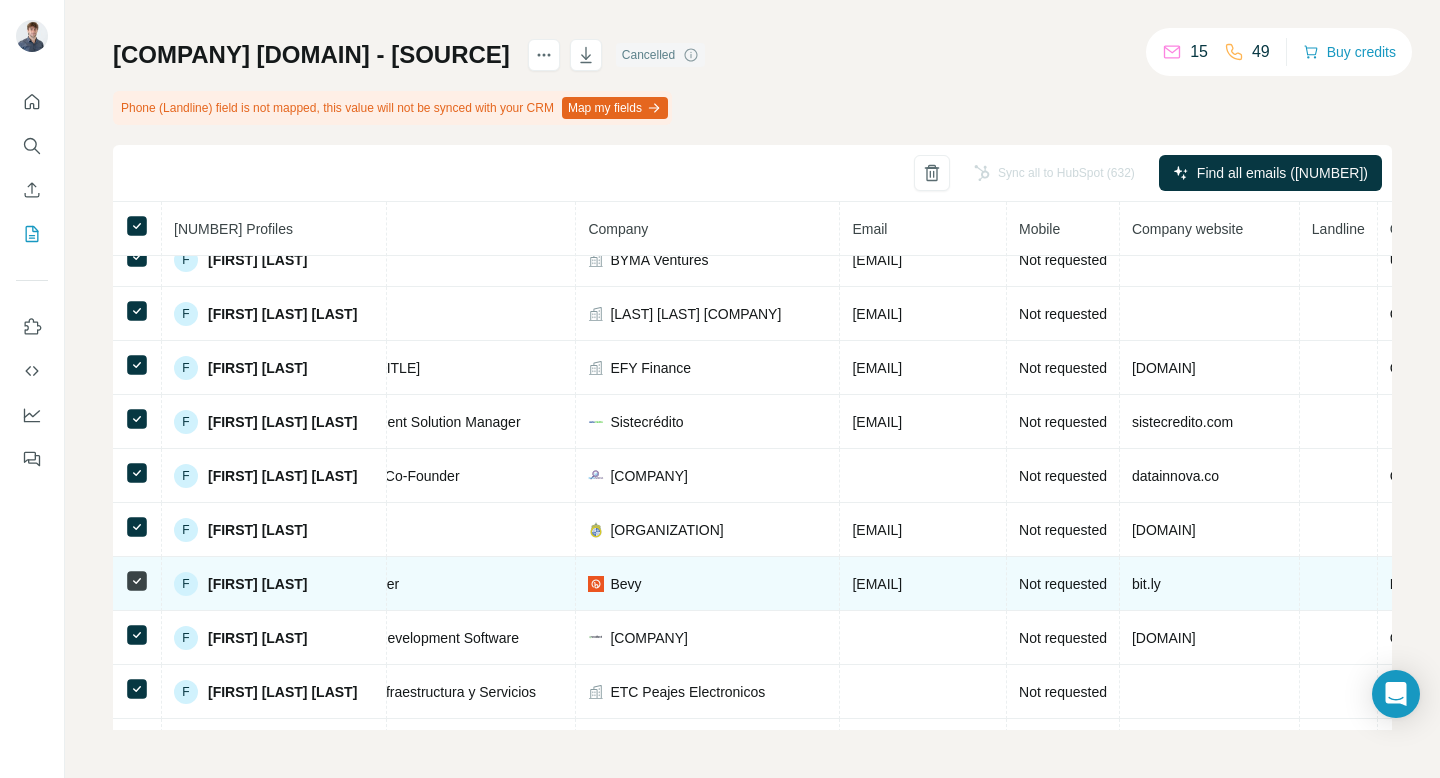 drag, startPoint x: 1048, startPoint y: 584, endPoint x: 895, endPoint y: 580, distance: 153.05228 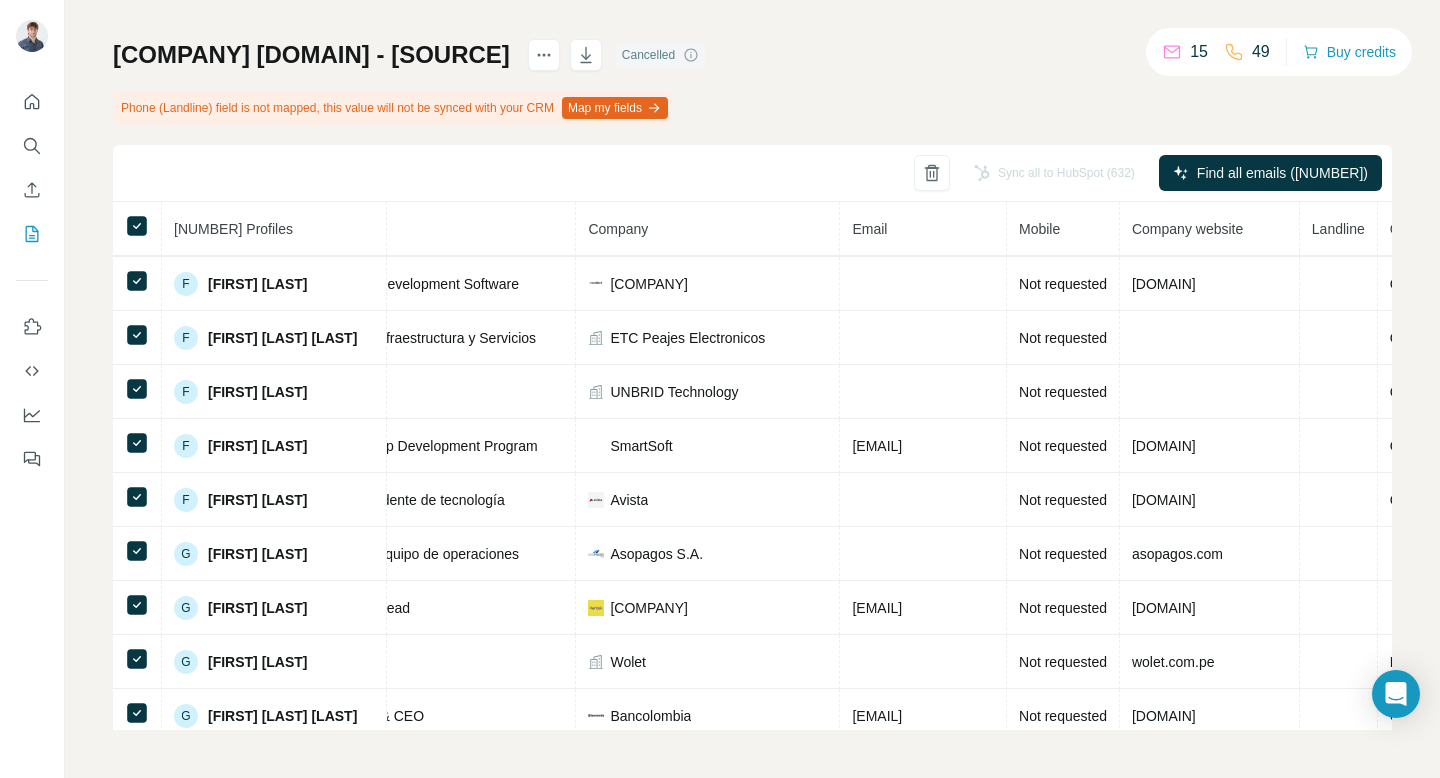scroll, scrollTop: 4762, scrollLeft: 311, axis: both 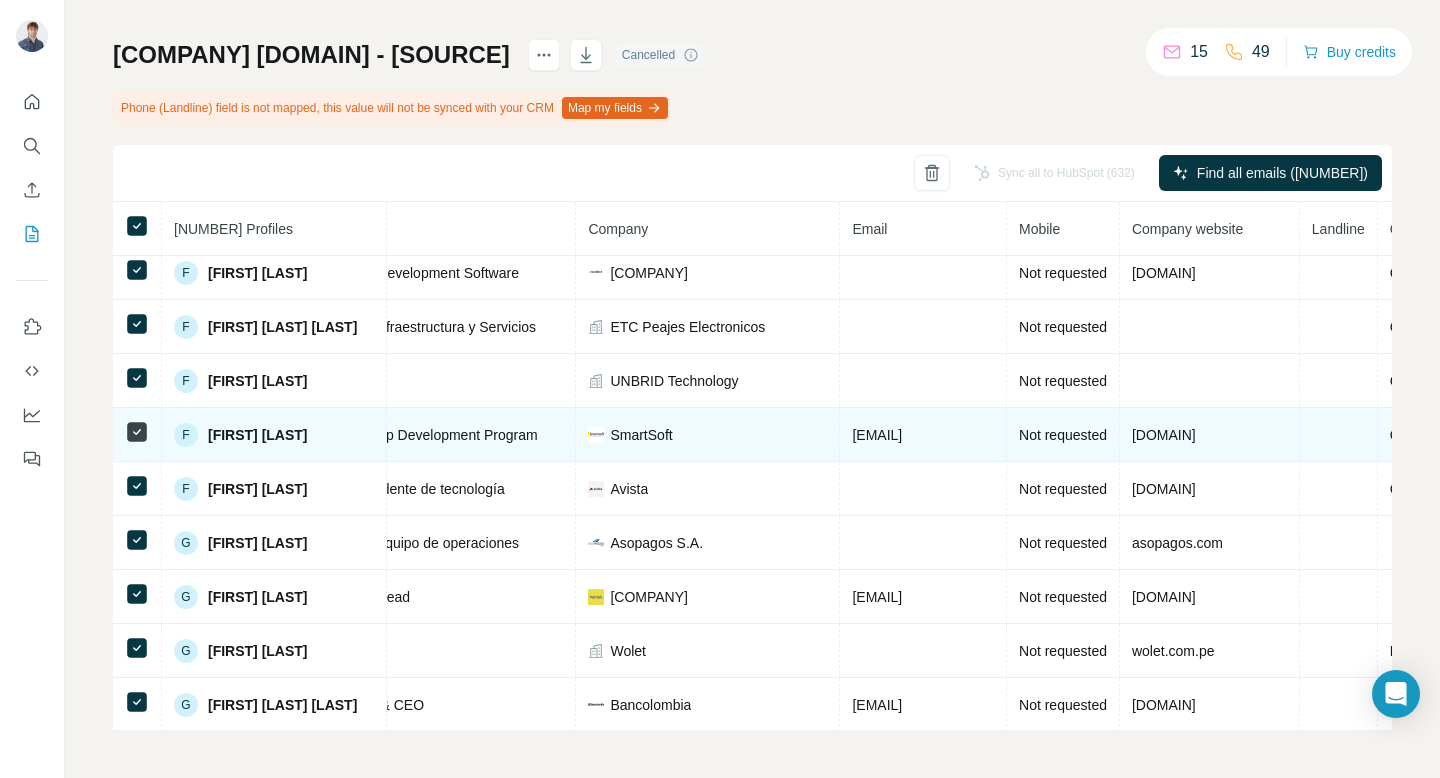 drag, startPoint x: 1073, startPoint y: 436, endPoint x: 893, endPoint y: 436, distance: 180 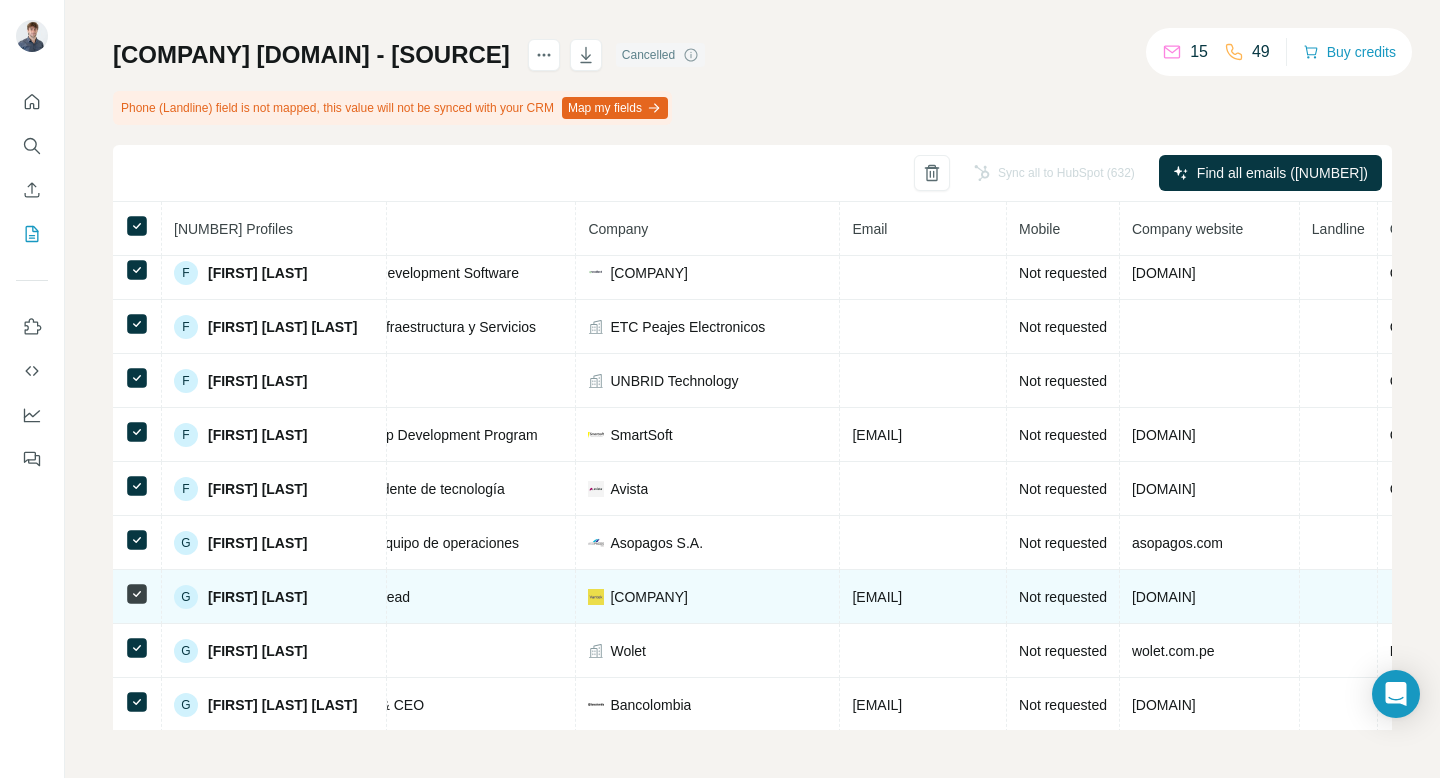 drag, startPoint x: 1047, startPoint y: 604, endPoint x: 894, endPoint y: 598, distance: 153.1176 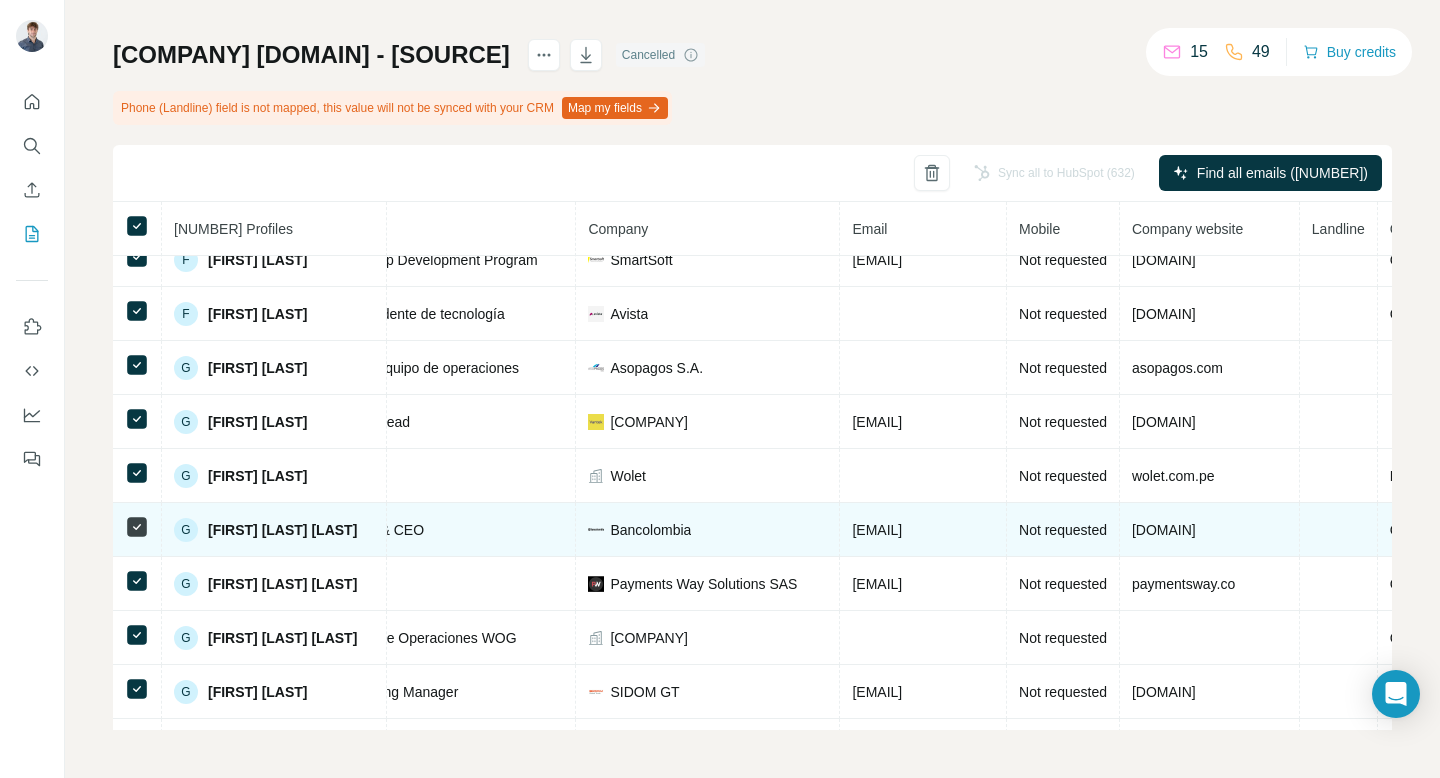 drag, startPoint x: 1028, startPoint y: 534, endPoint x: 893, endPoint y: 528, distance: 135.13327 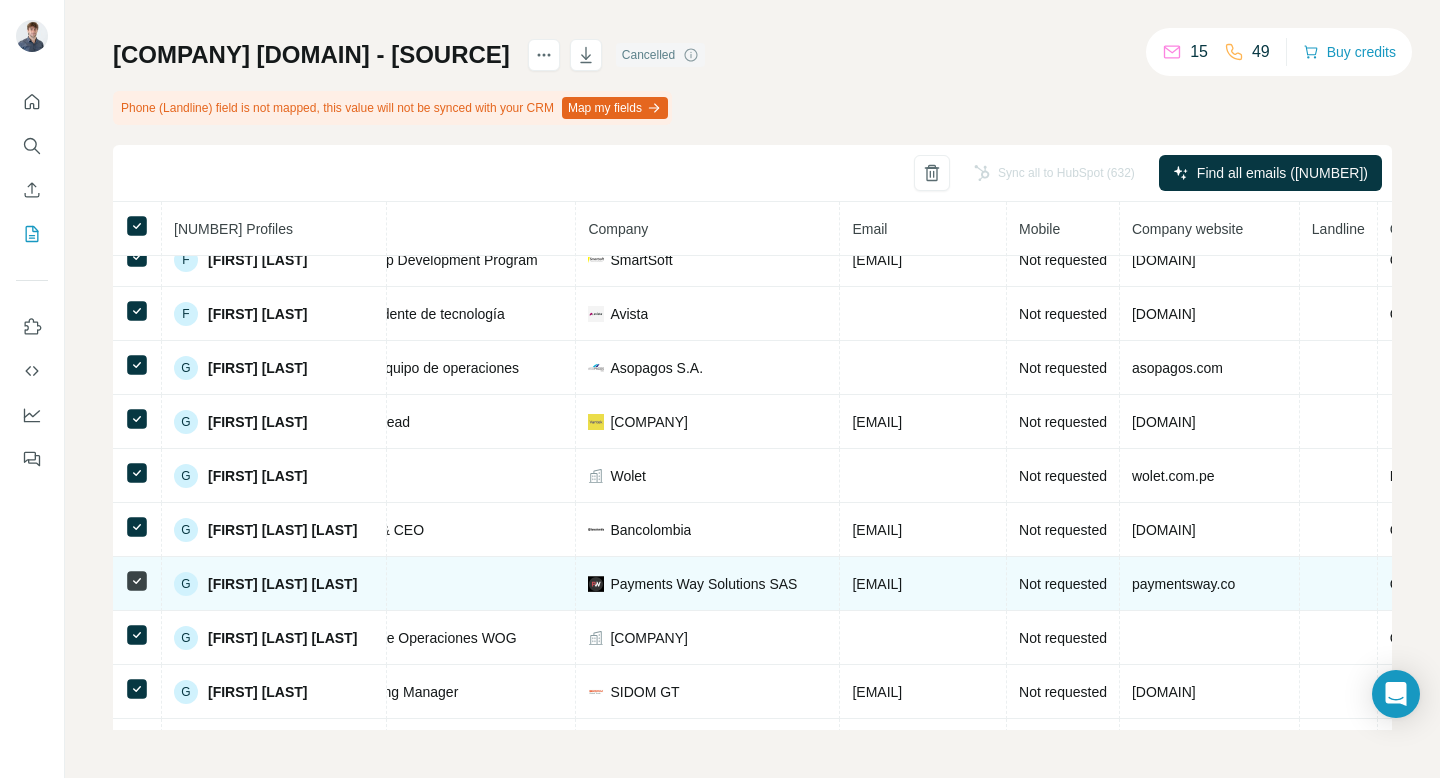 drag, startPoint x: 1112, startPoint y: 589, endPoint x: 895, endPoint y: 581, distance: 217.14742 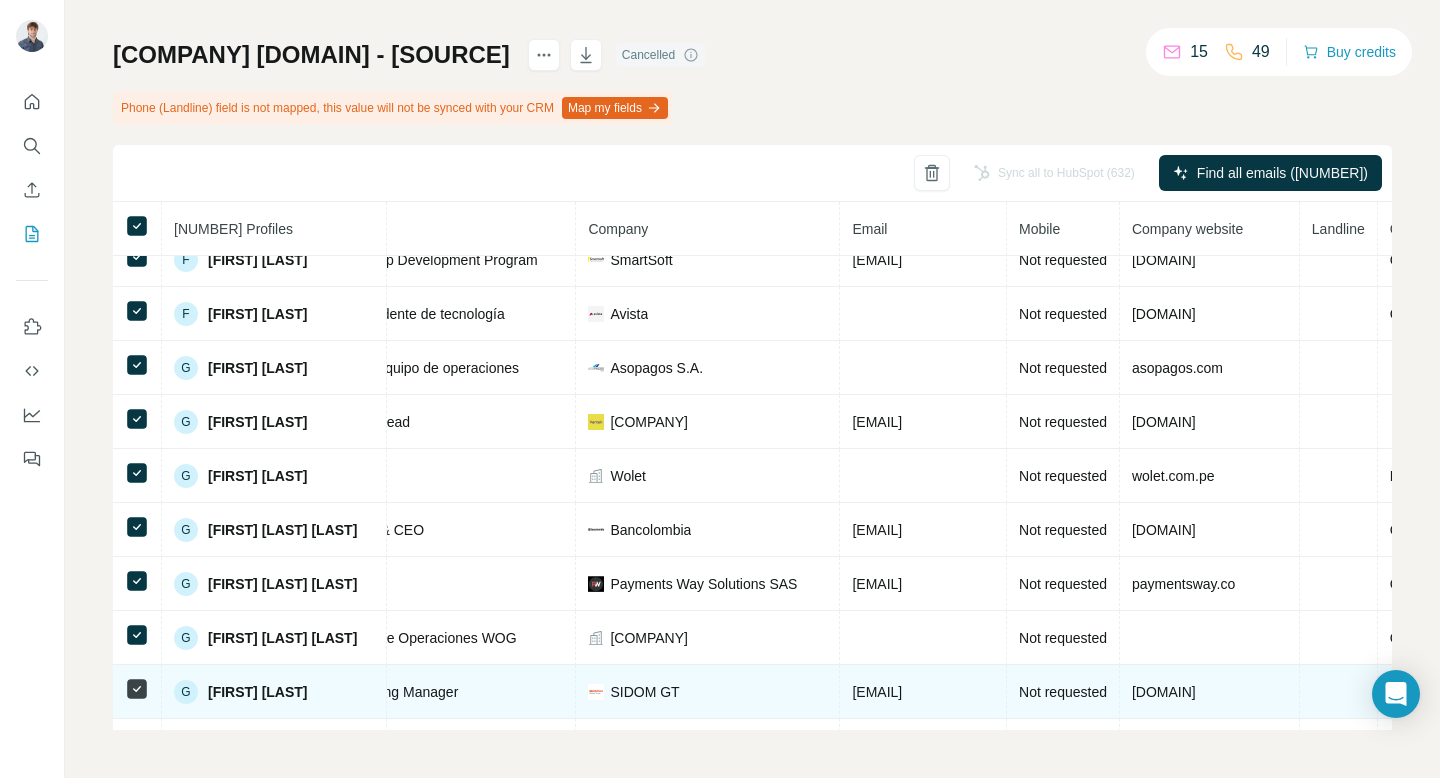 drag, startPoint x: 1057, startPoint y: 690, endPoint x: 894, endPoint y: 687, distance: 163.0276 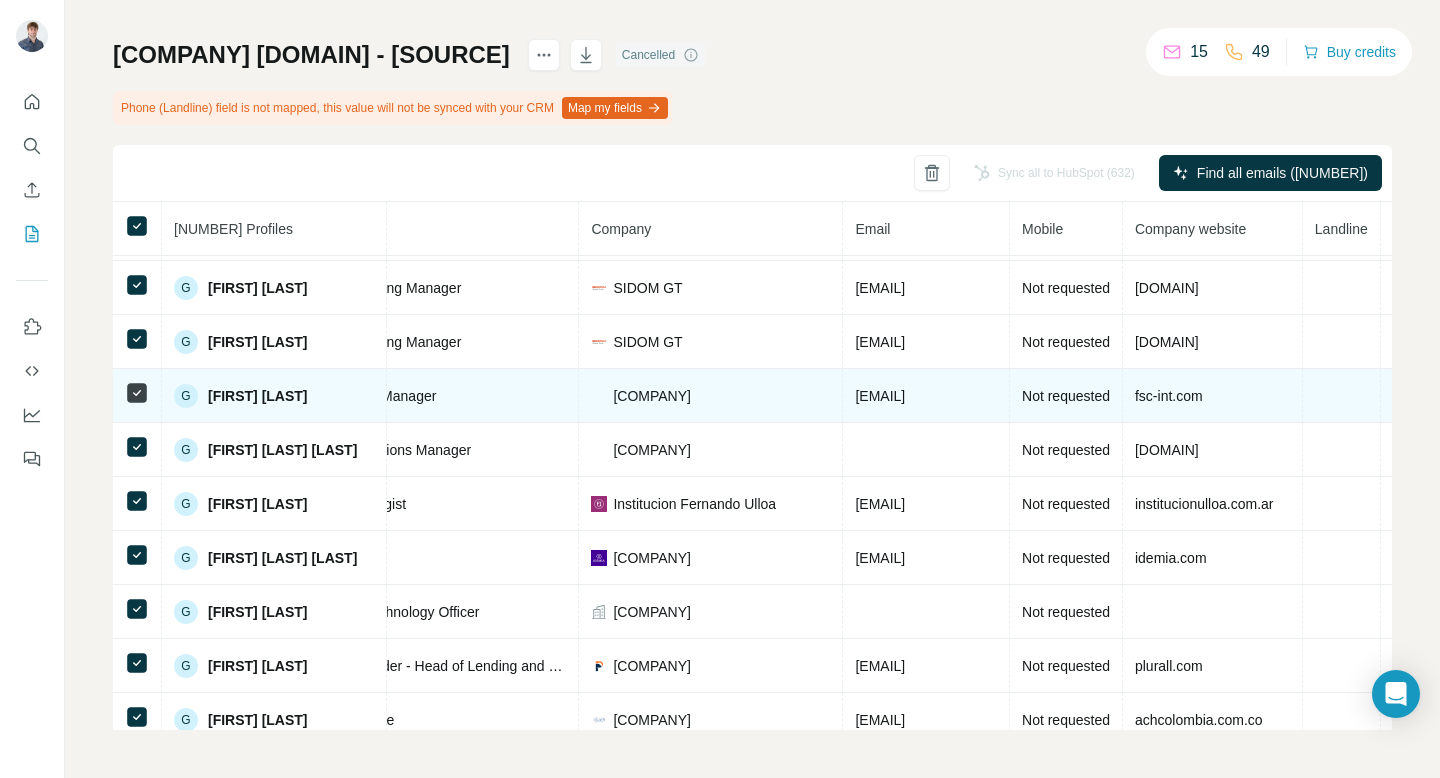scroll, scrollTop: 5343, scrollLeft: 308, axis: both 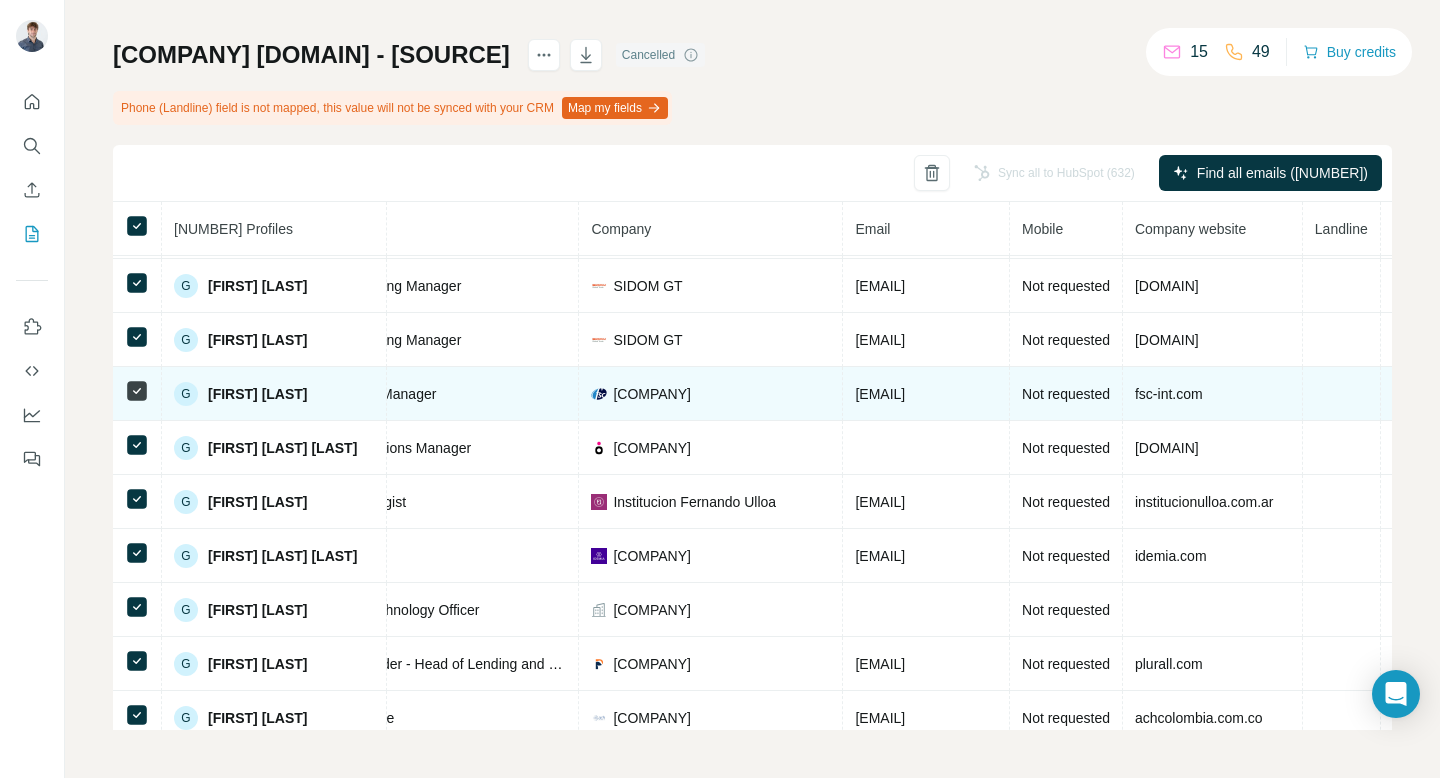 drag, startPoint x: 1042, startPoint y: 390, endPoint x: 898, endPoint y: 388, distance: 144.01389 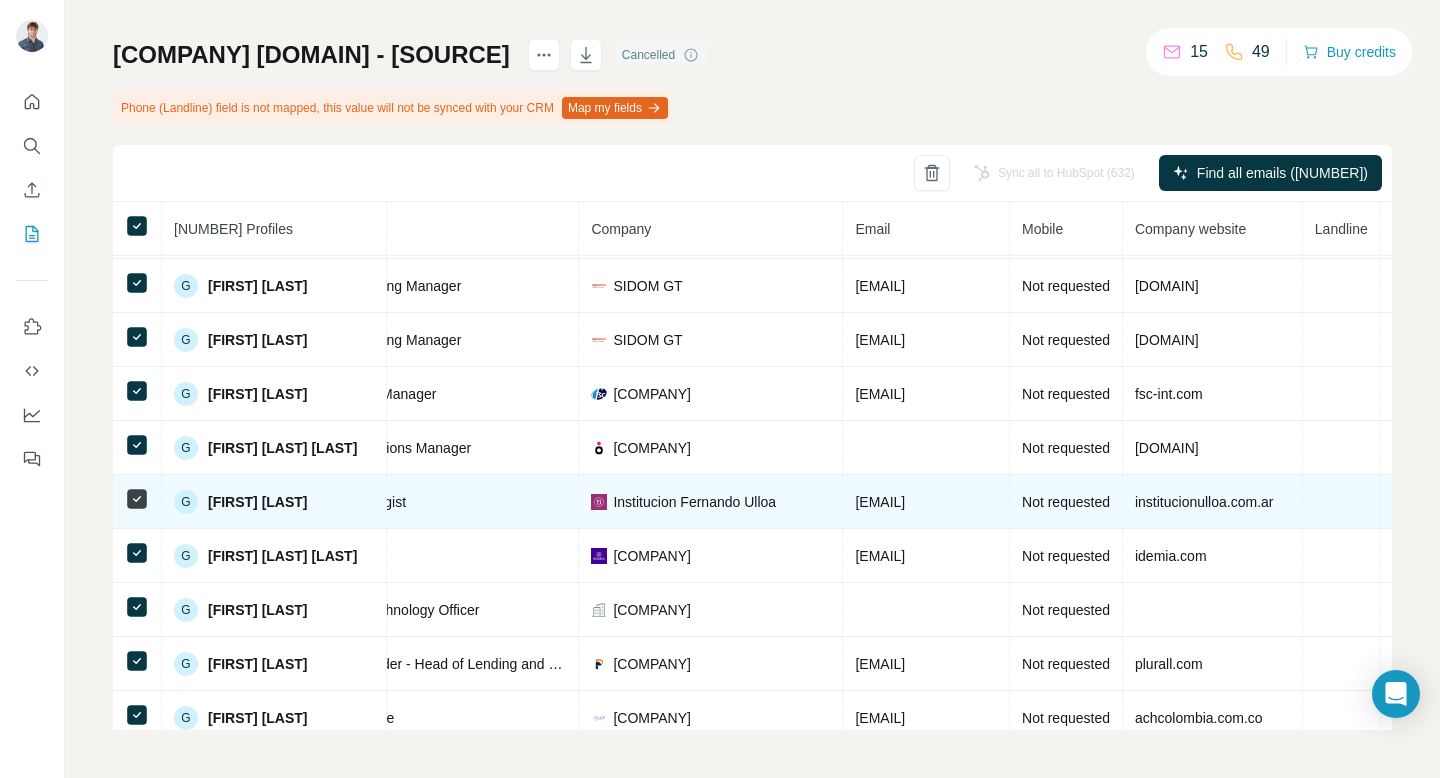 drag, startPoint x: 1076, startPoint y: 514, endPoint x: 898, endPoint y: 506, distance: 178.17969 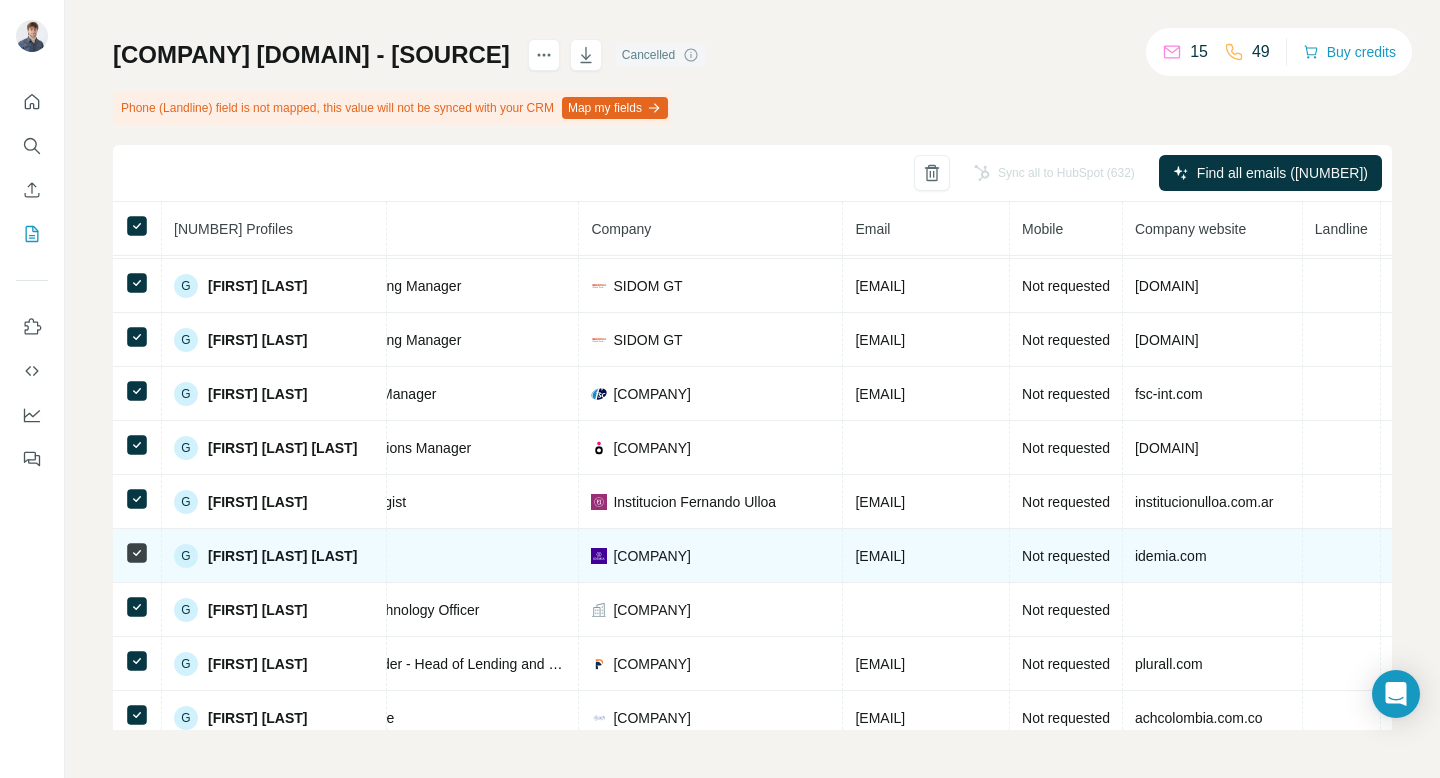 drag, startPoint x: 1189, startPoint y: 558, endPoint x: 896, endPoint y: 555, distance: 293.01535 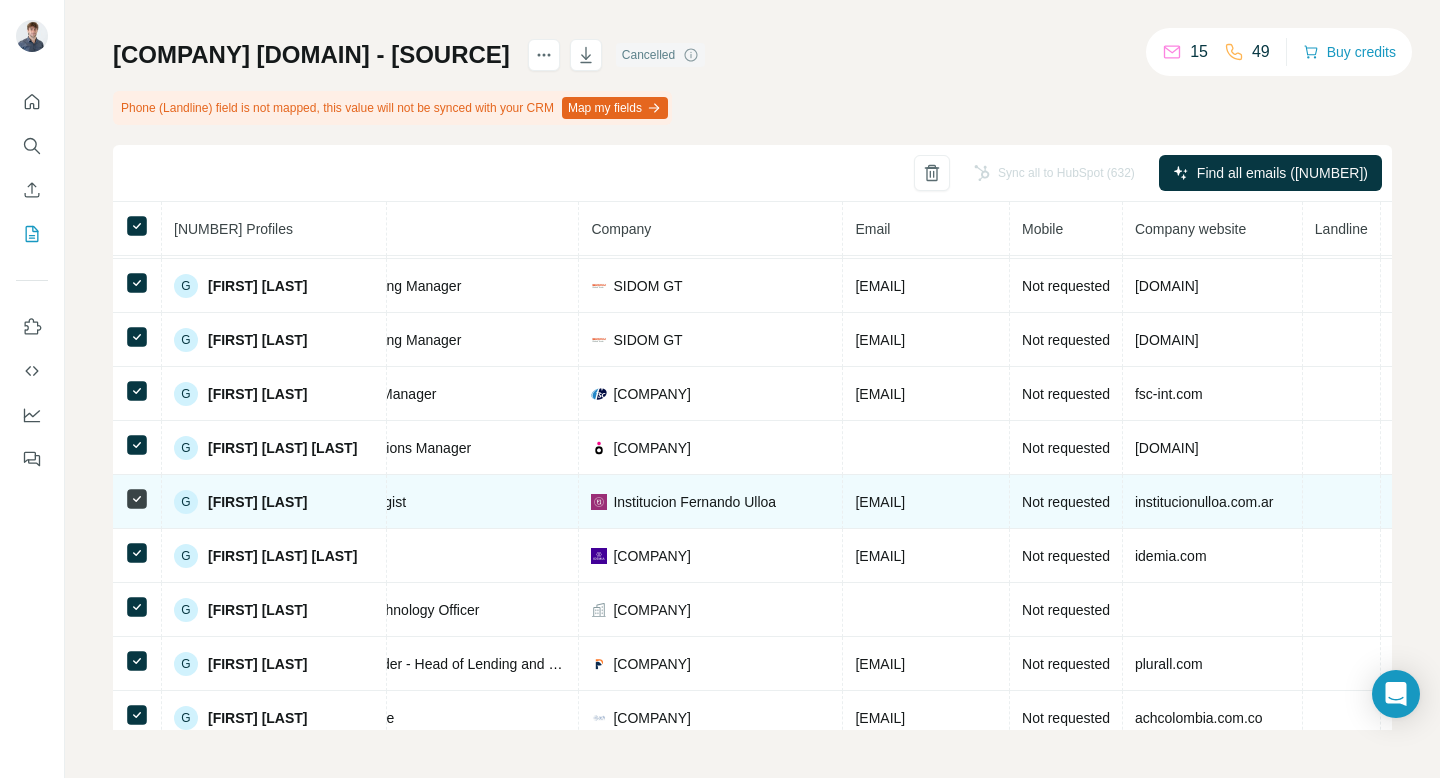 scroll, scrollTop: 5477, scrollLeft: 308, axis: both 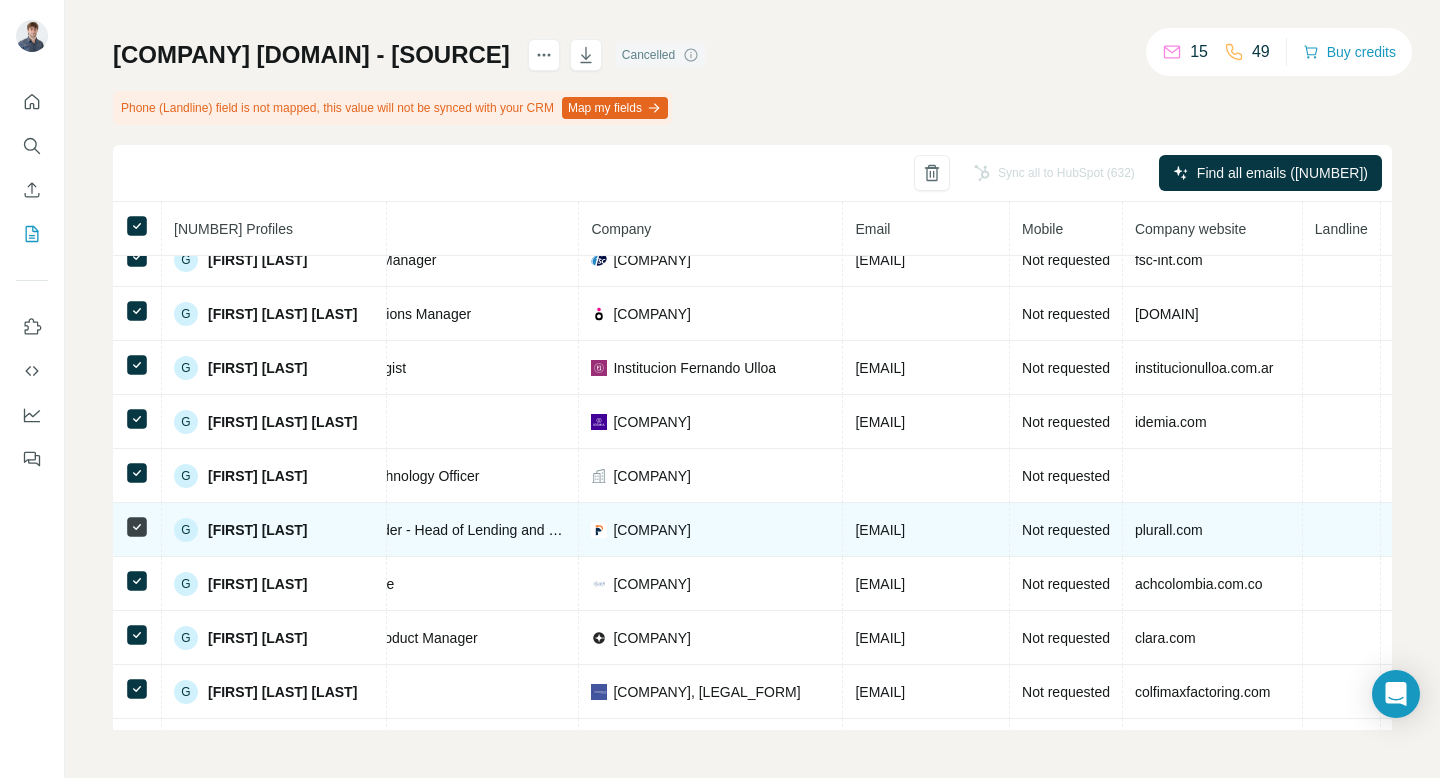 drag, startPoint x: 1065, startPoint y: 525, endPoint x: 872, endPoint y: 527, distance: 193.01036 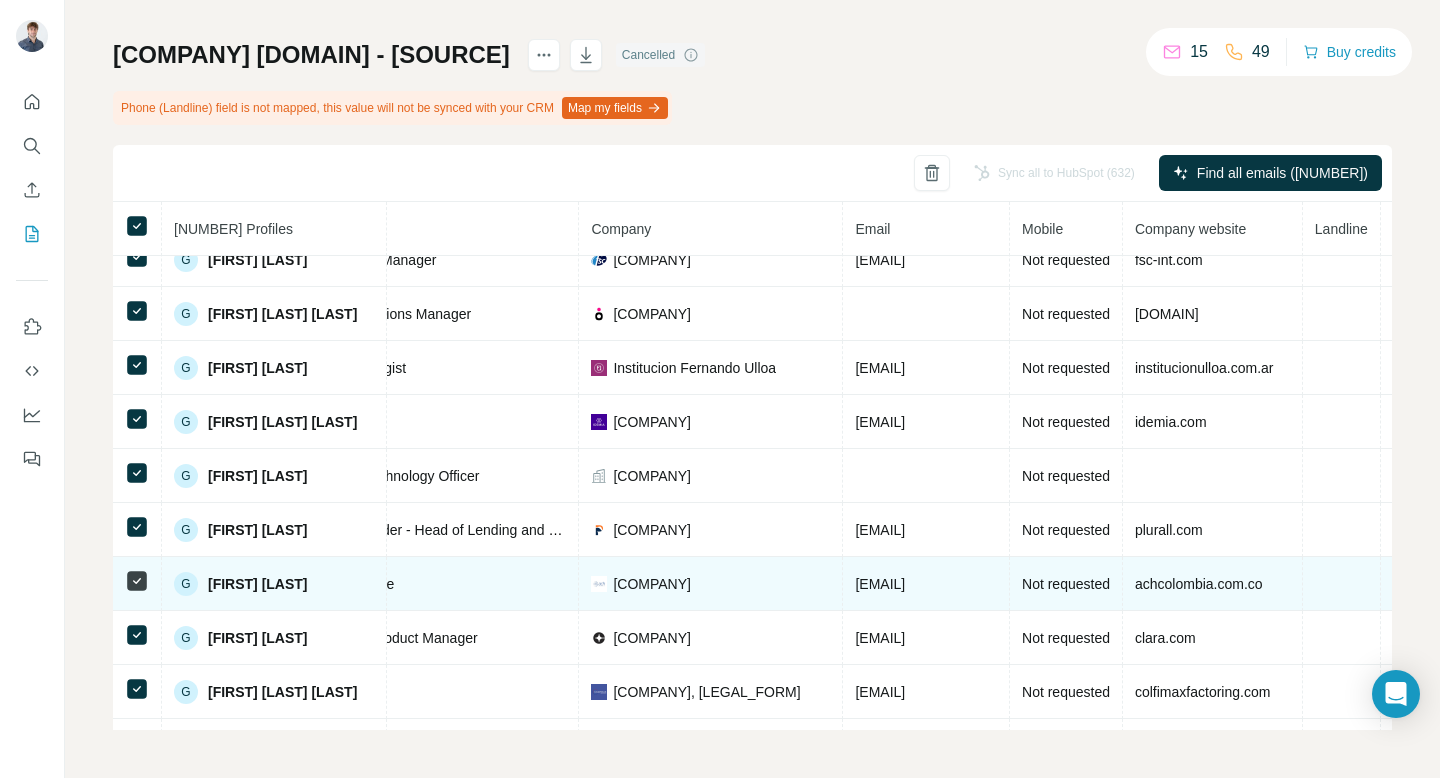 drag, startPoint x: 1101, startPoint y: 588, endPoint x: 897, endPoint y: 583, distance: 204.06126 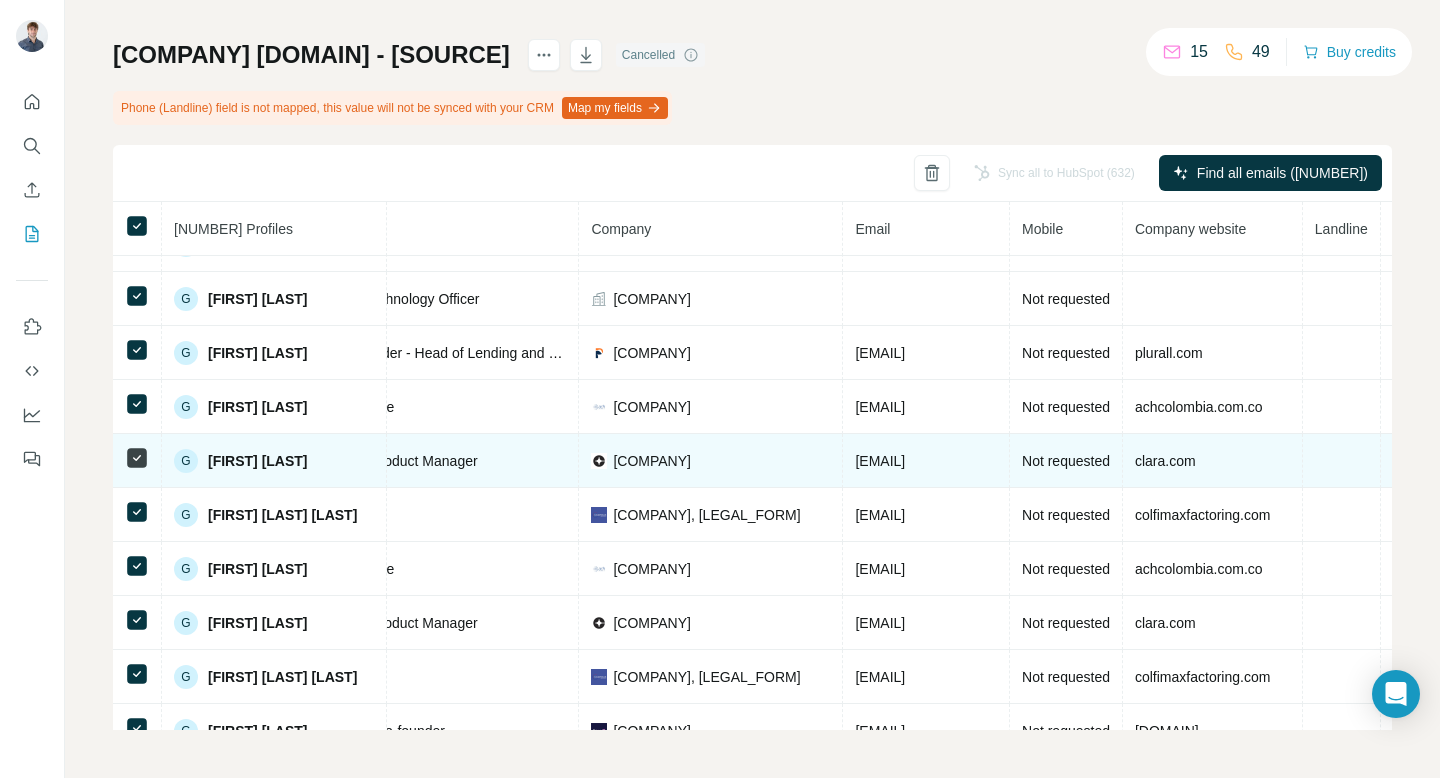 scroll, scrollTop: 5656, scrollLeft: 308, axis: both 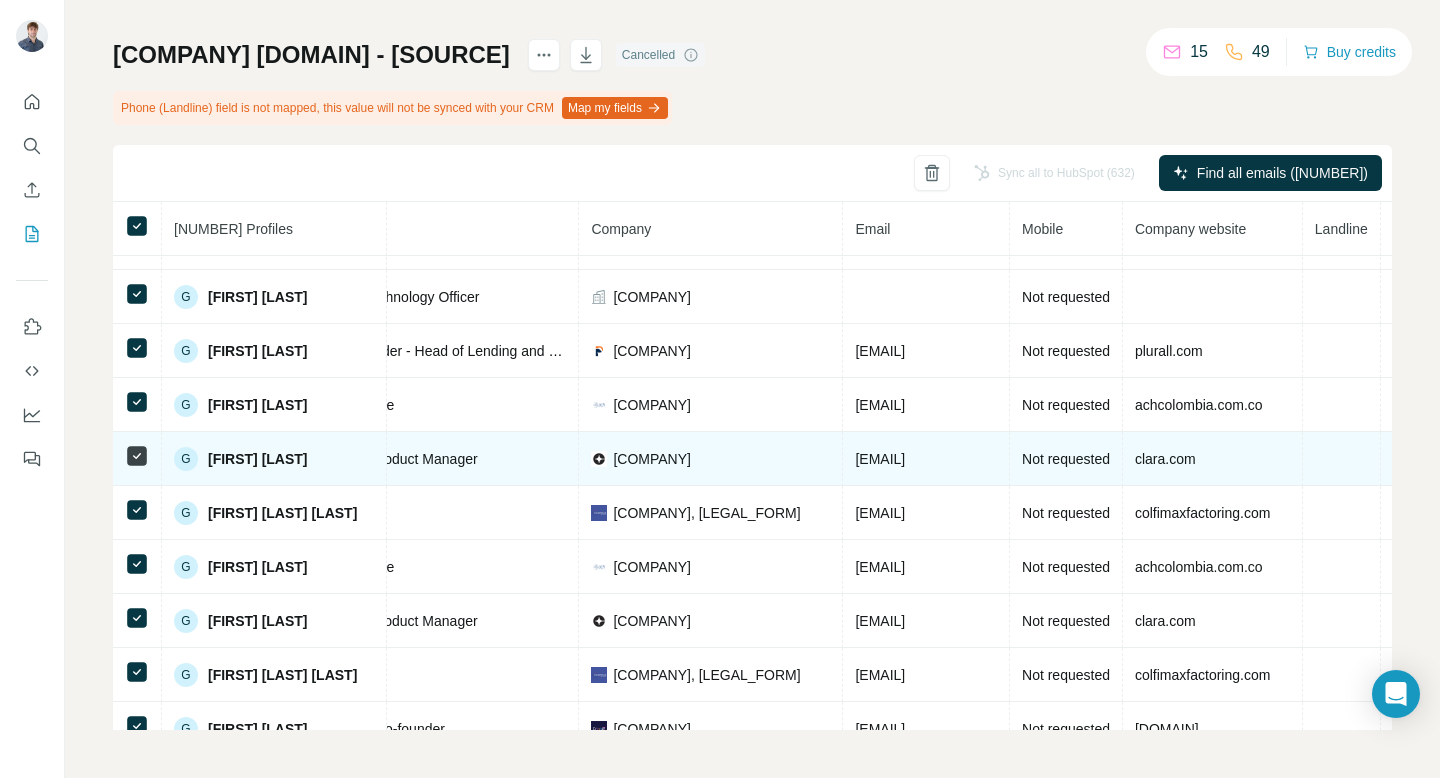 drag, startPoint x: 1127, startPoint y: 461, endPoint x: 895, endPoint y: 460, distance: 232.00215 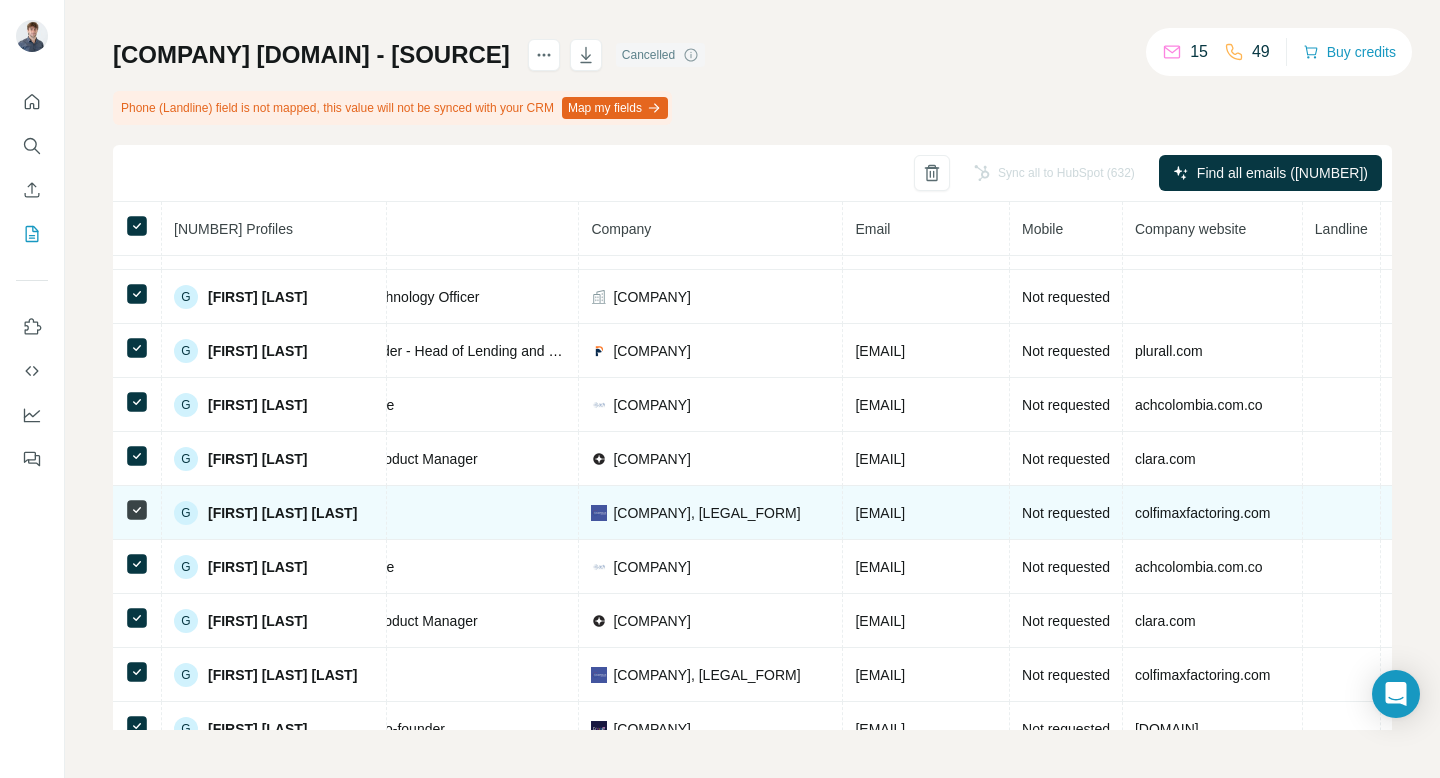 drag, startPoint x: 1189, startPoint y: 521, endPoint x: 933, endPoint y: 494, distance: 257.4199 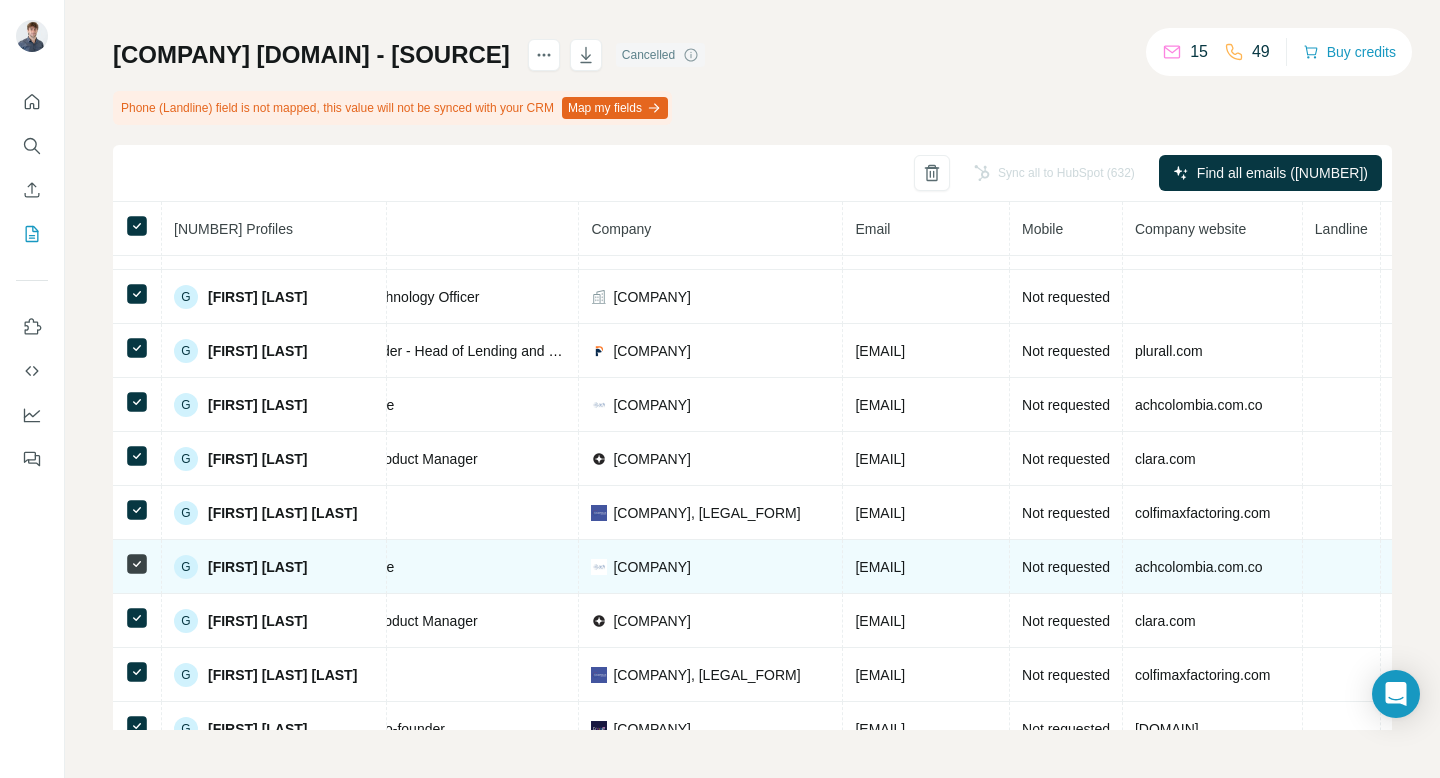 drag, startPoint x: 1160, startPoint y: 571, endPoint x: 897, endPoint y: 565, distance: 263.06842 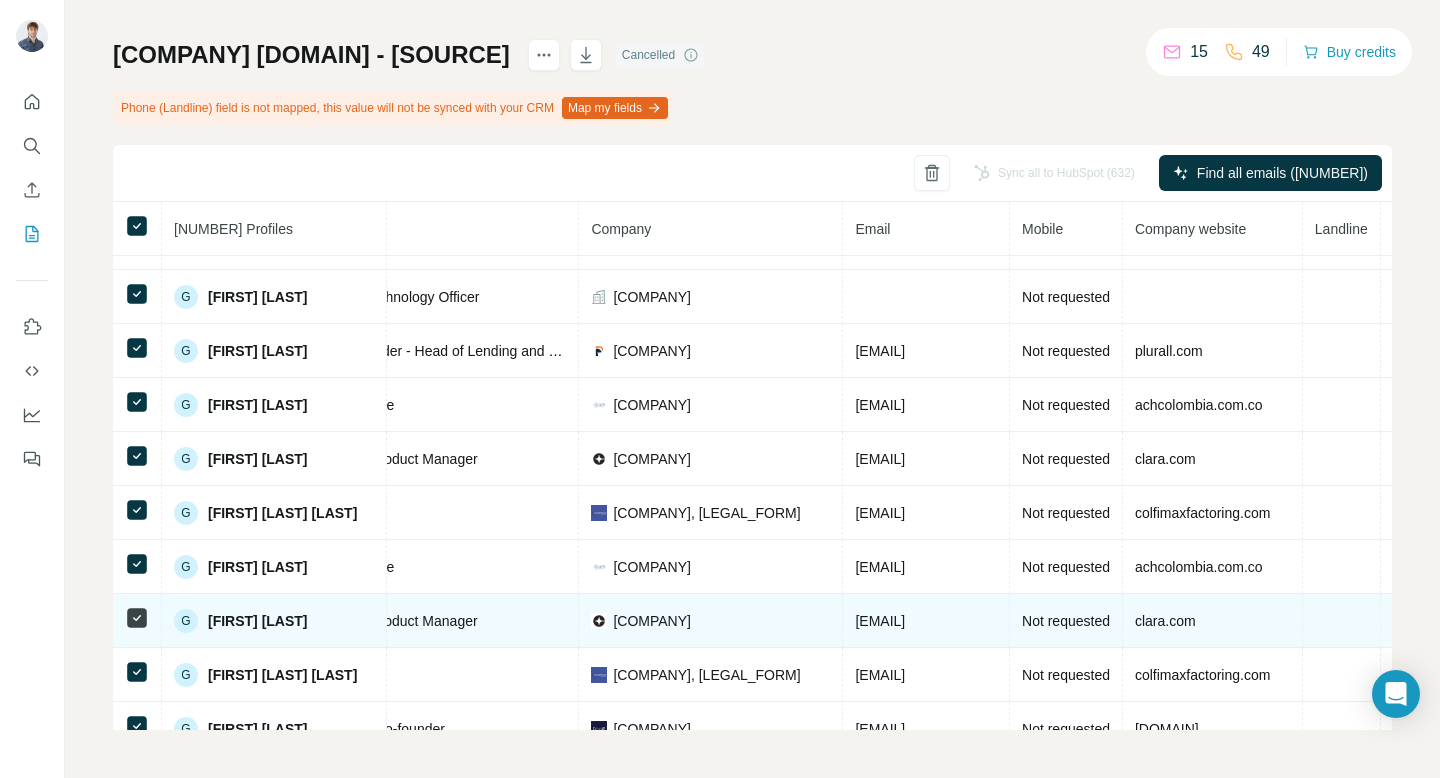 drag, startPoint x: 1156, startPoint y: 620, endPoint x: 896, endPoint y: 616, distance: 260.03076 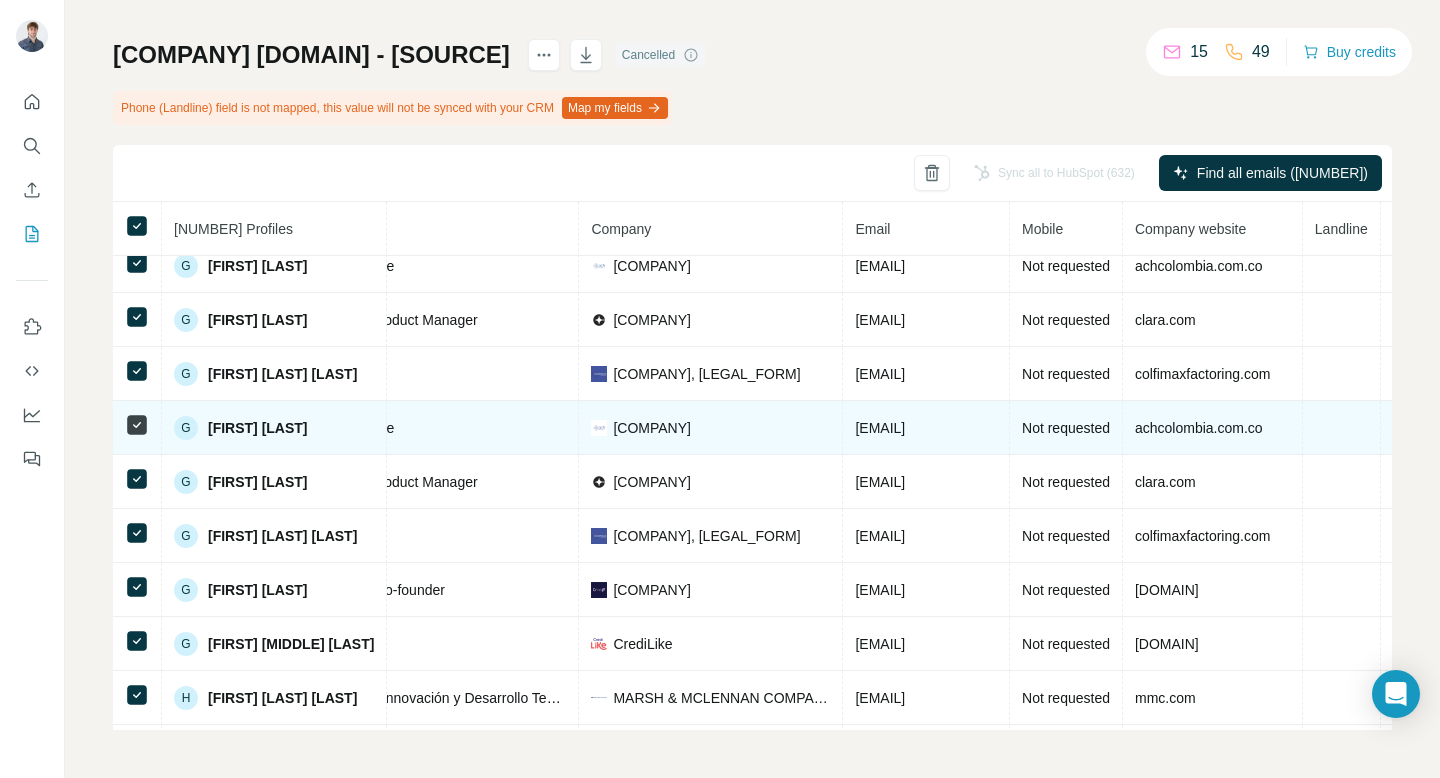 scroll, scrollTop: 5810, scrollLeft: 308, axis: both 